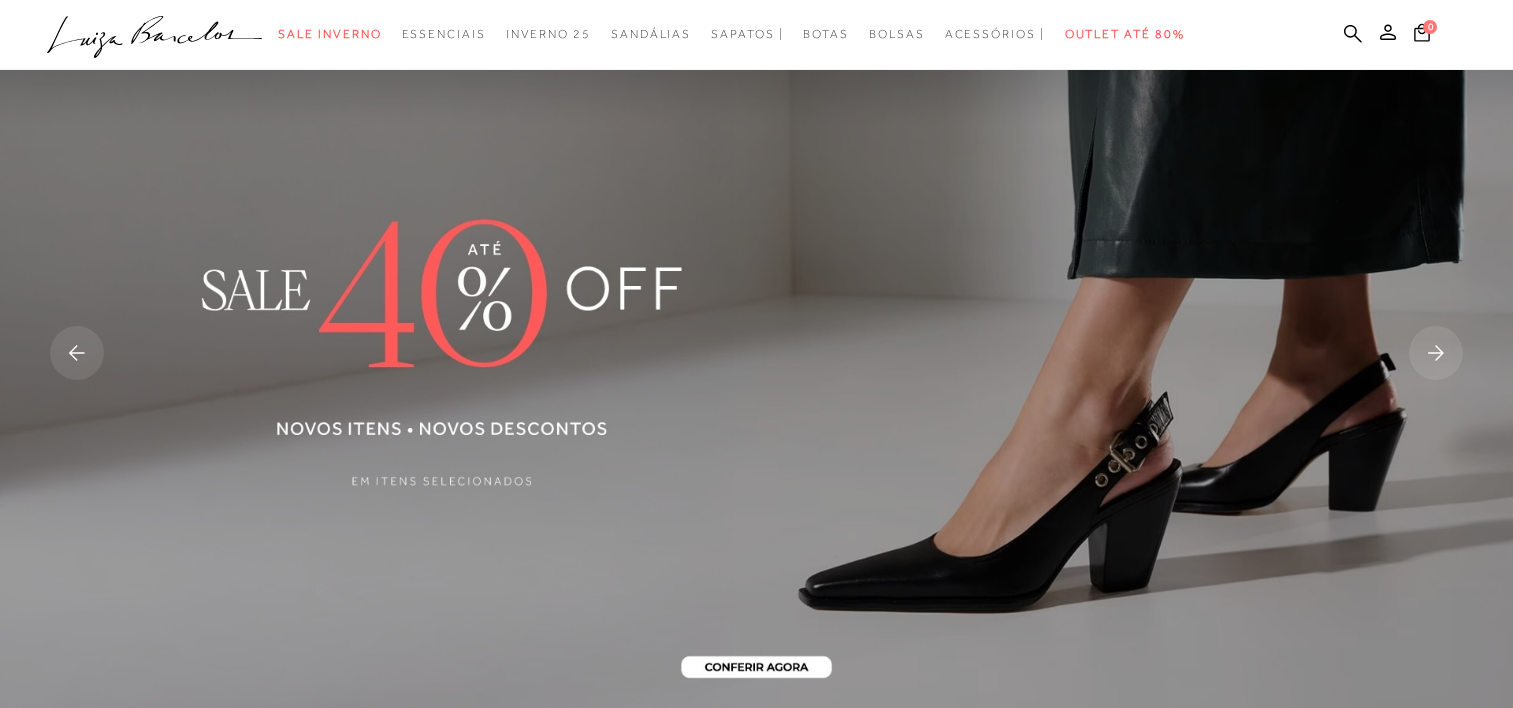scroll, scrollTop: 0, scrollLeft: 0, axis: both 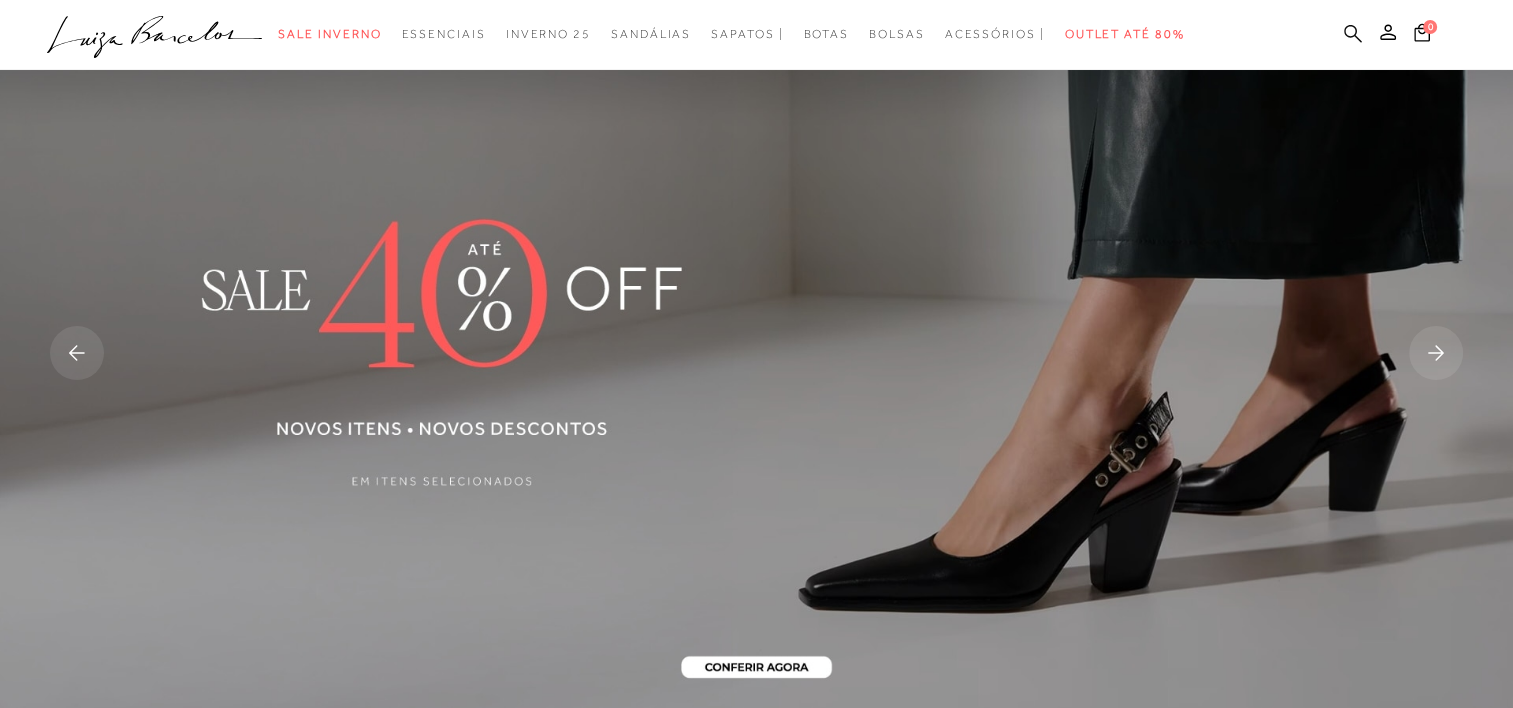 click 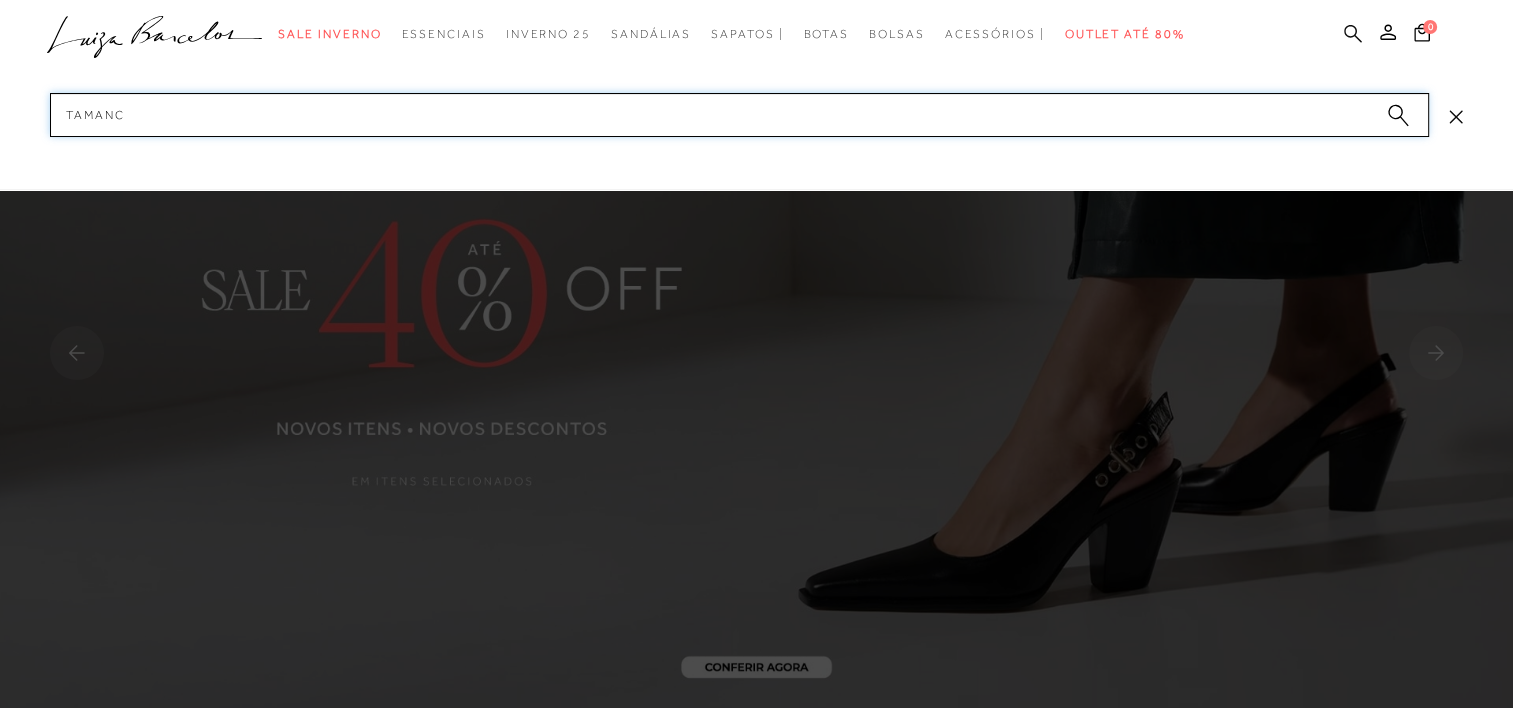 type on "tamanco" 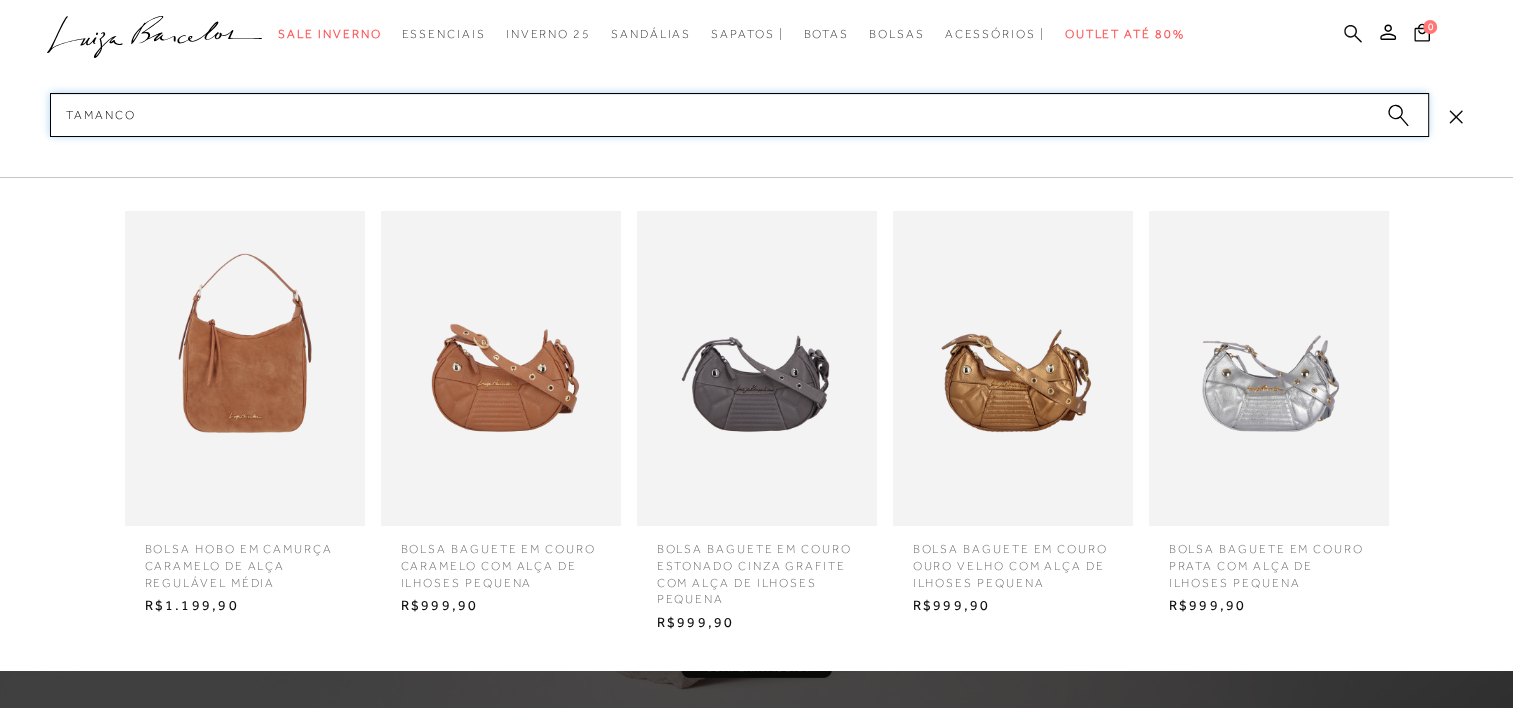 type 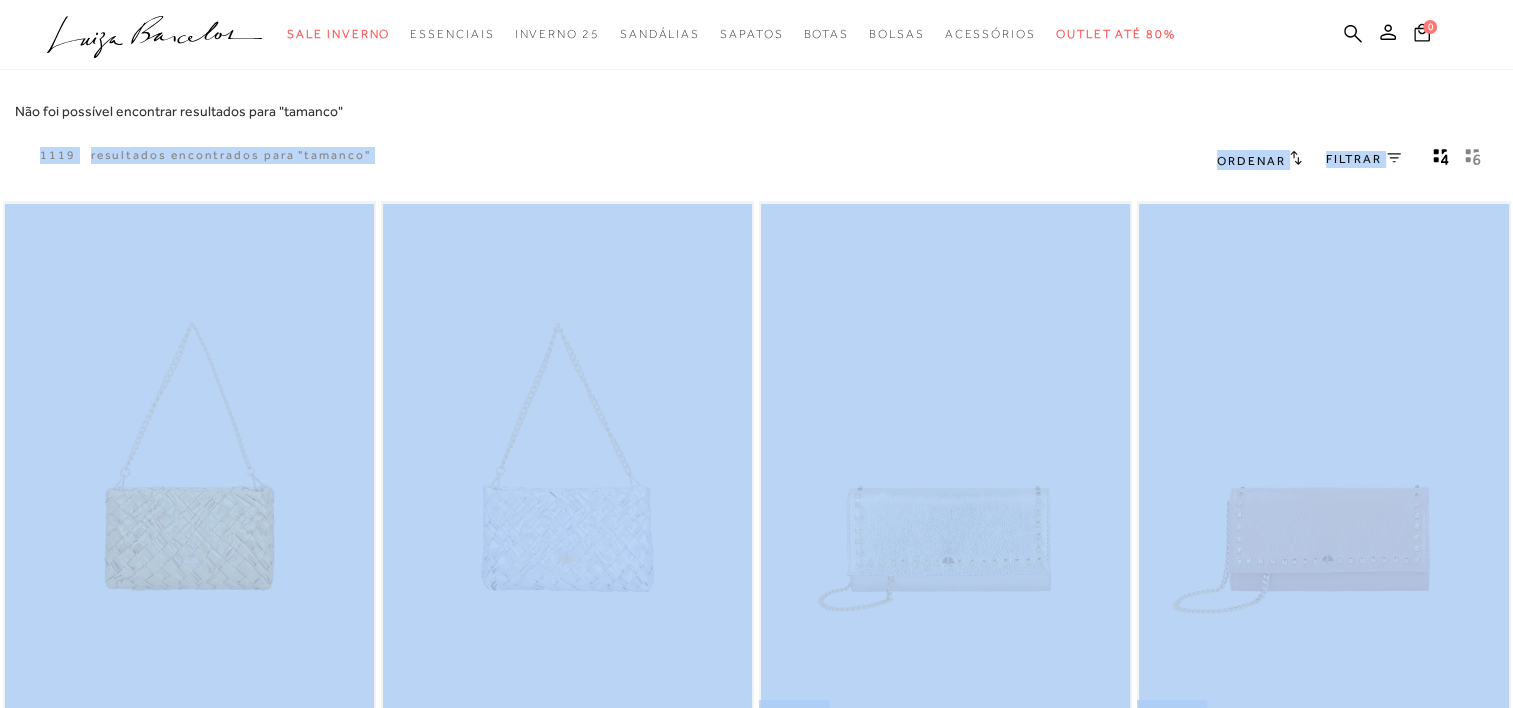 drag, startPoint x: 1512, startPoint y: 92, endPoint x: 1514, endPoint y: 116, distance: 24.083189 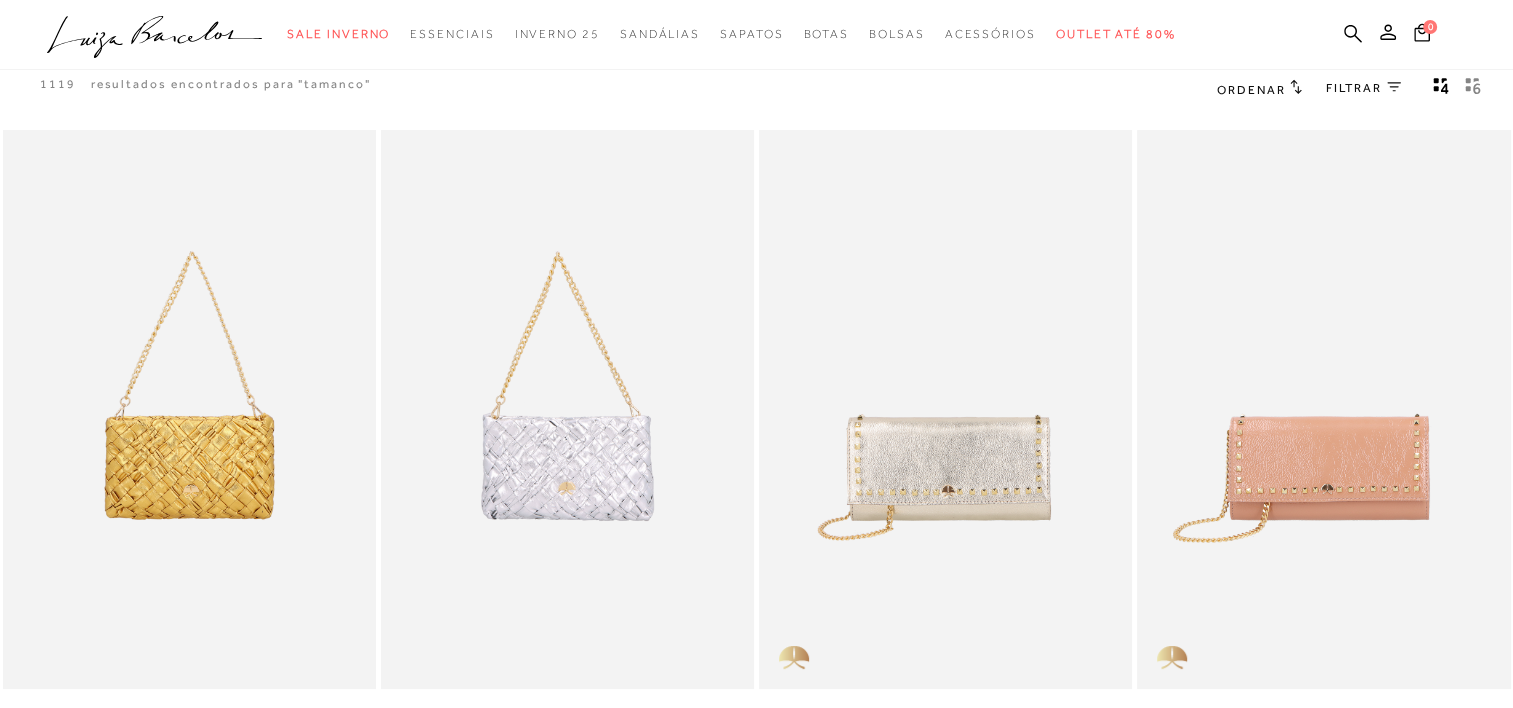 scroll, scrollTop: 0, scrollLeft: 0, axis: both 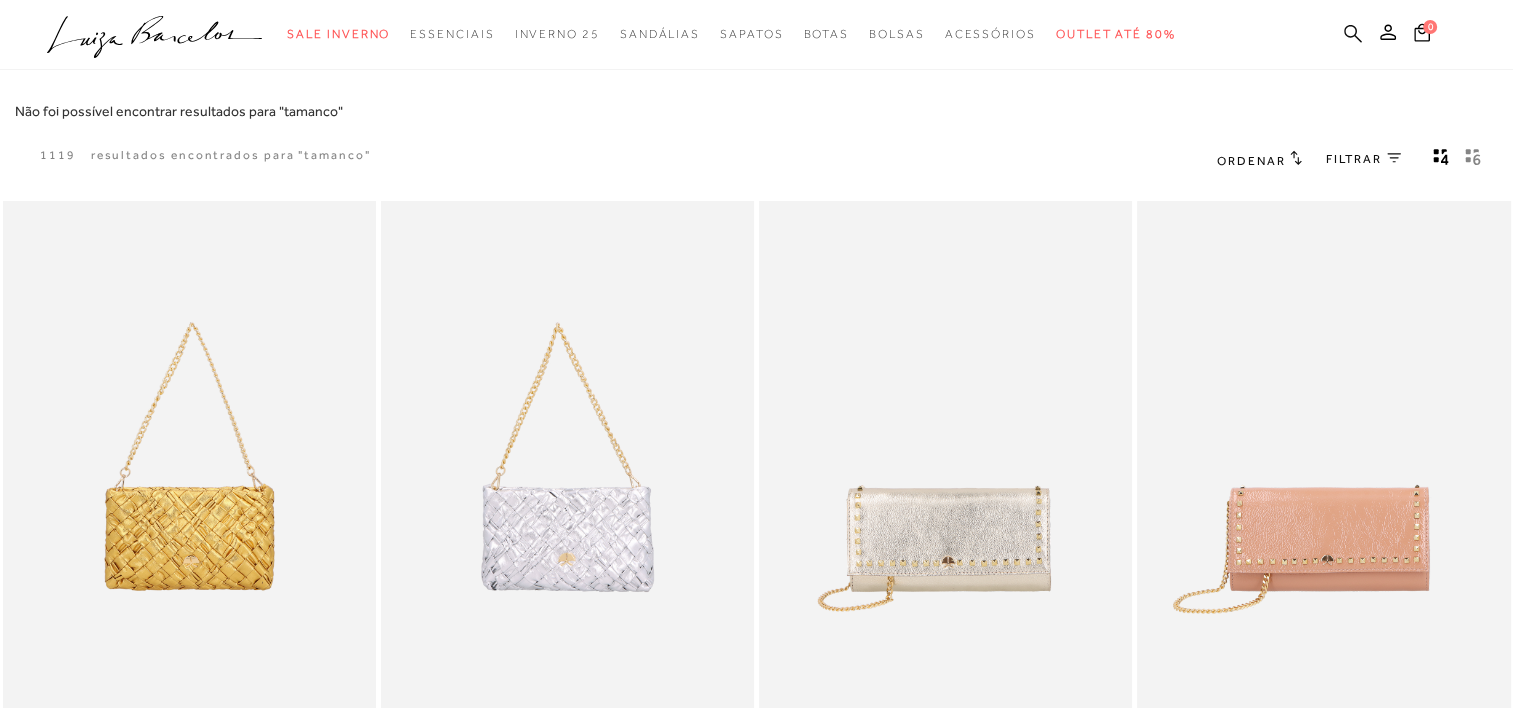 click at bounding box center [1353, 35] 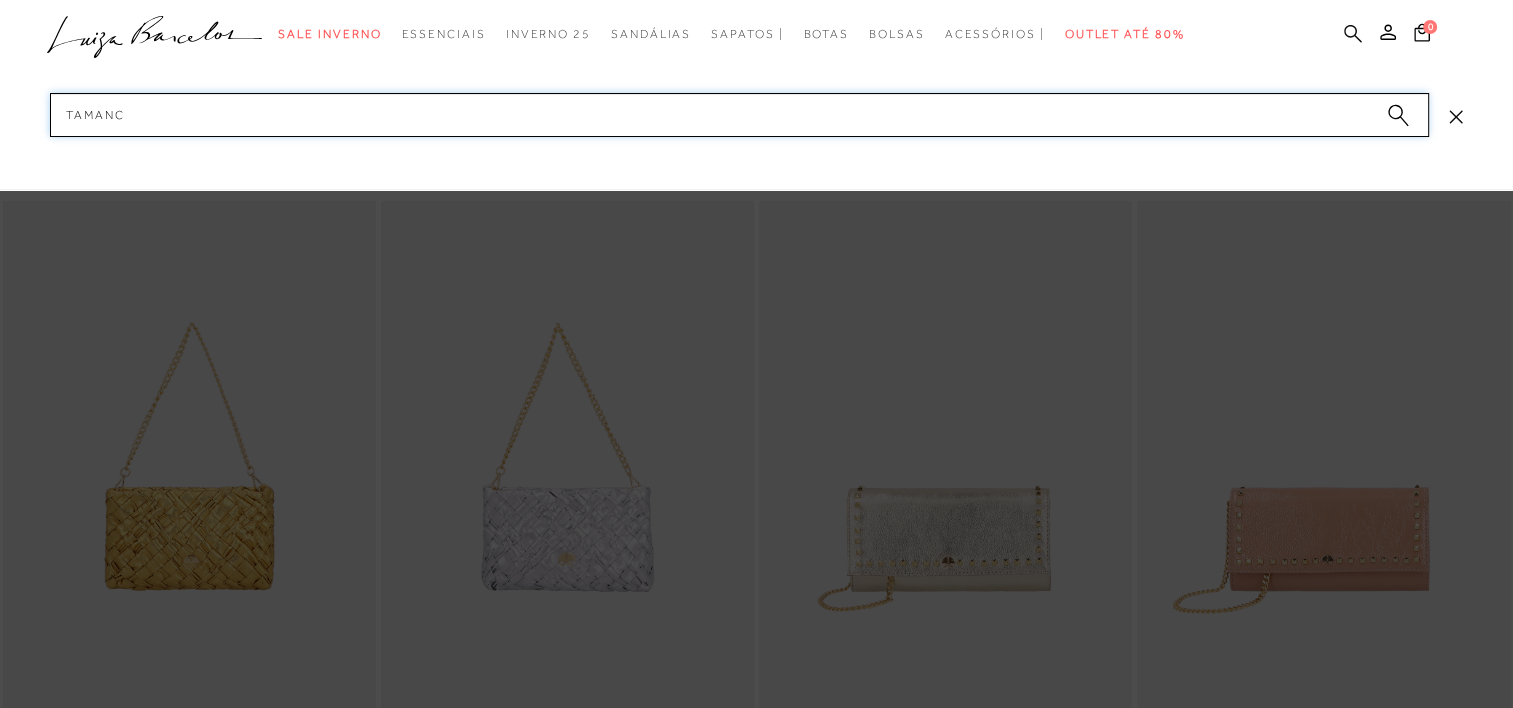 type on "tamanco" 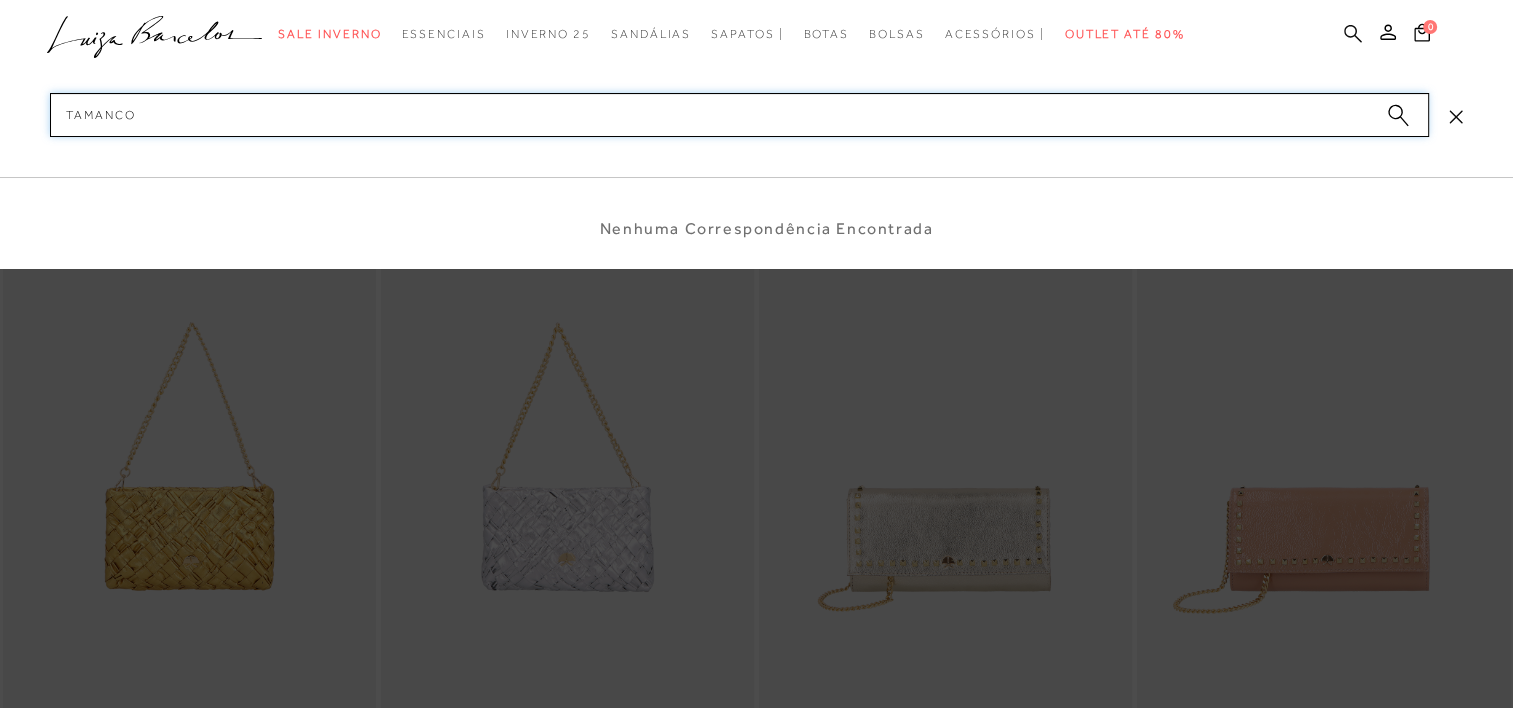 type 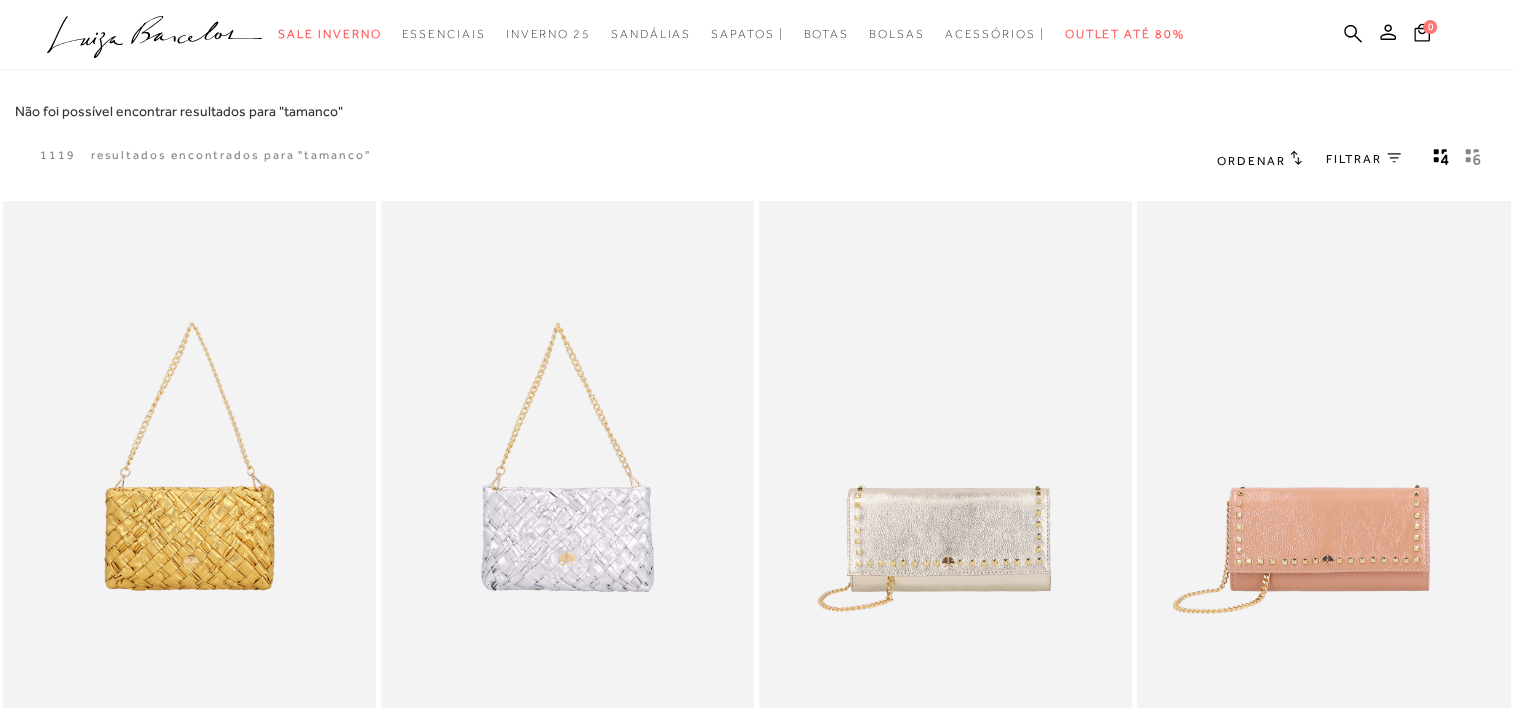 scroll, scrollTop: 0, scrollLeft: 0, axis: both 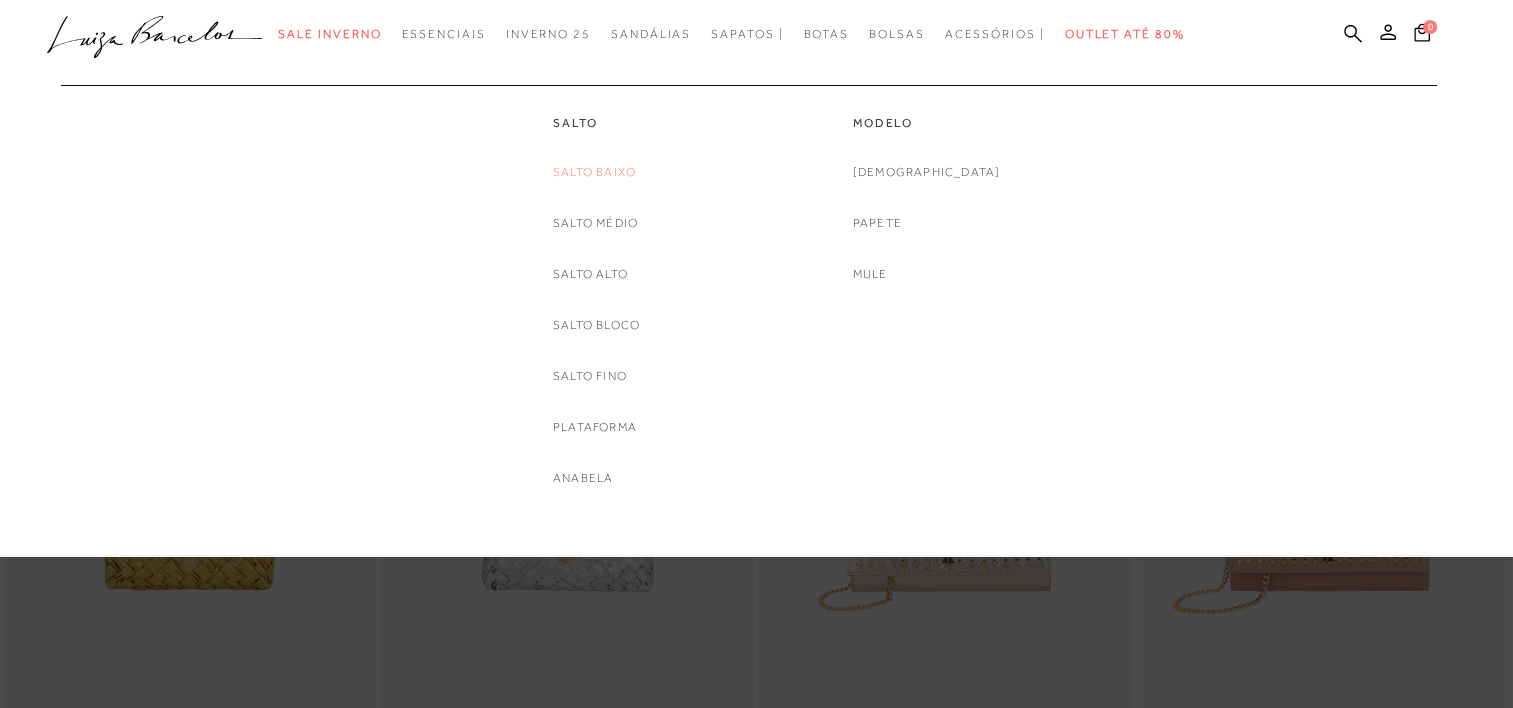 click on "Salto Baixo" at bounding box center (594, 172) 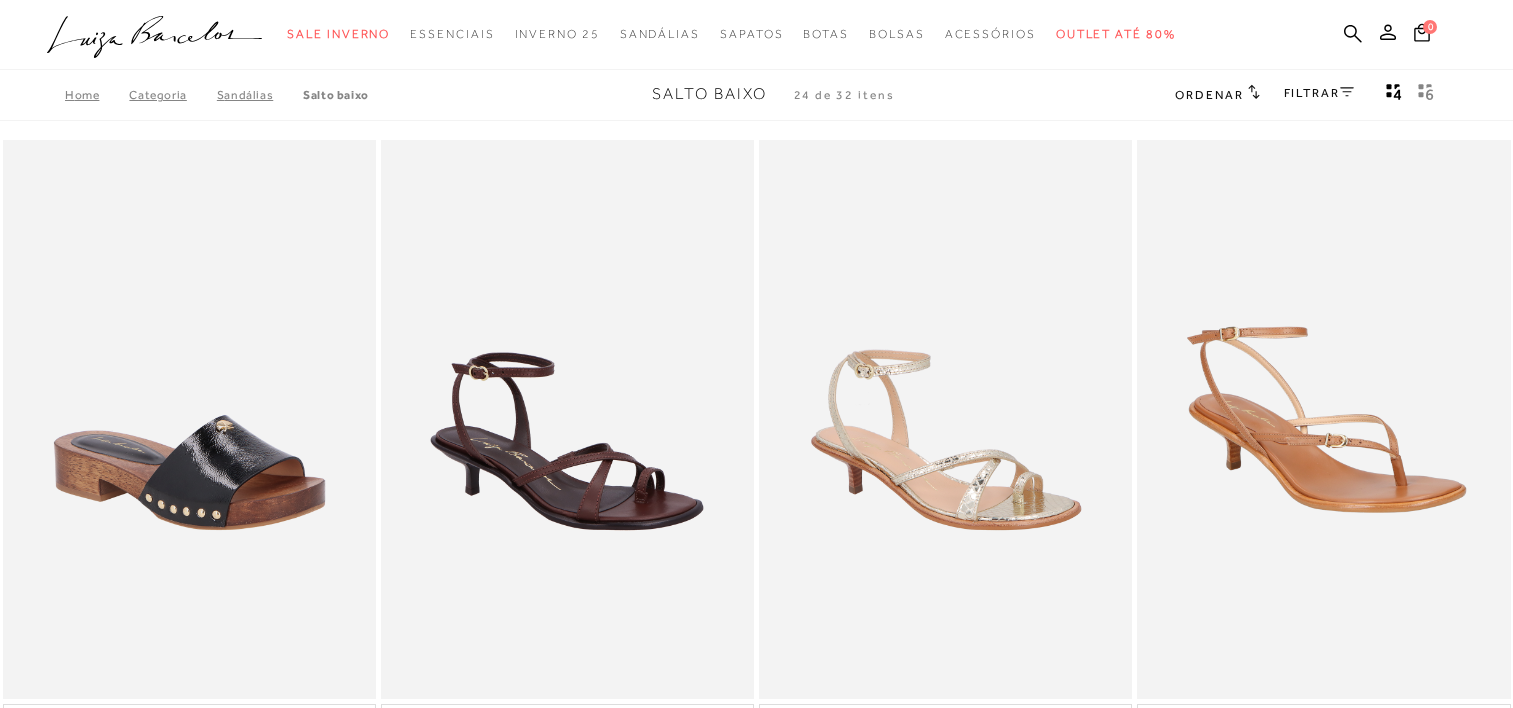 scroll, scrollTop: 0, scrollLeft: 0, axis: both 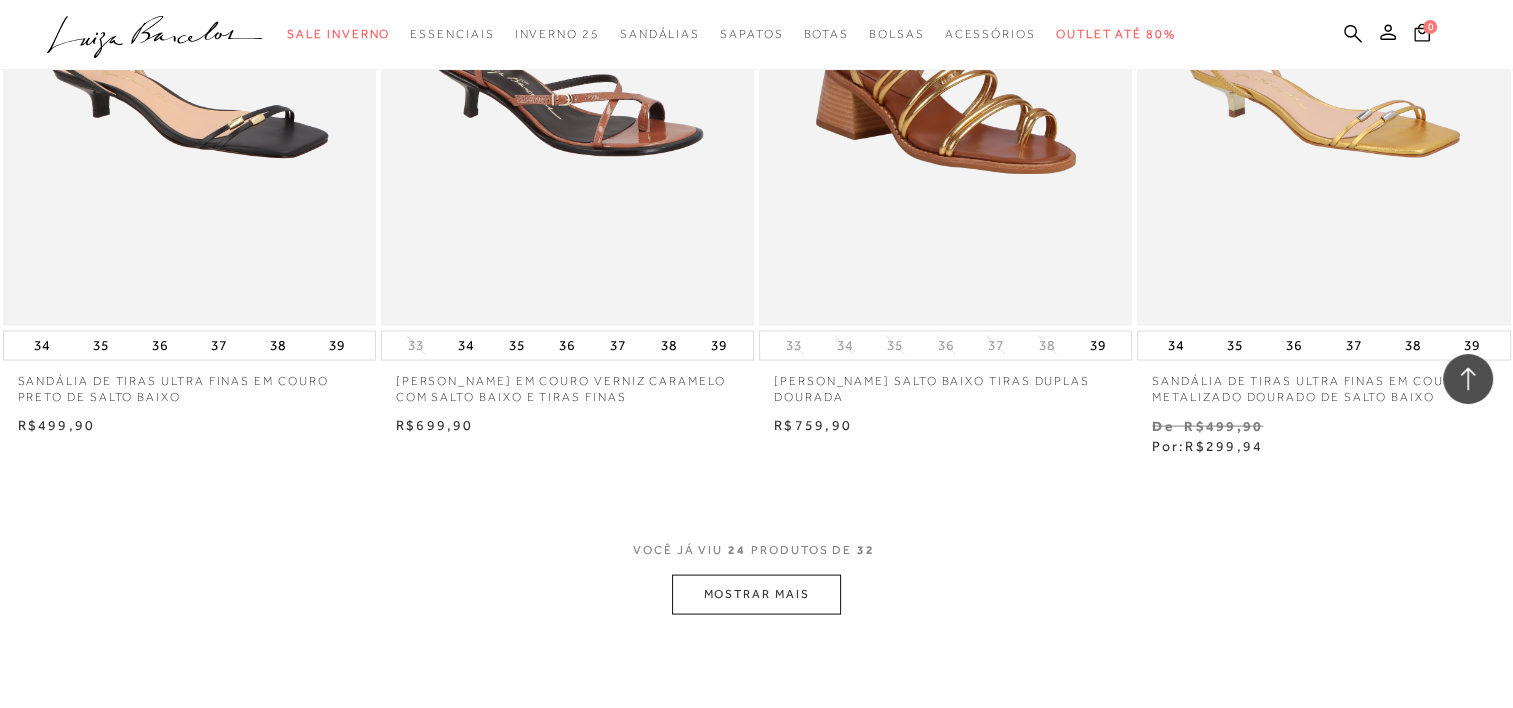 click on "MOSTRAR MAIS" at bounding box center (756, 594) 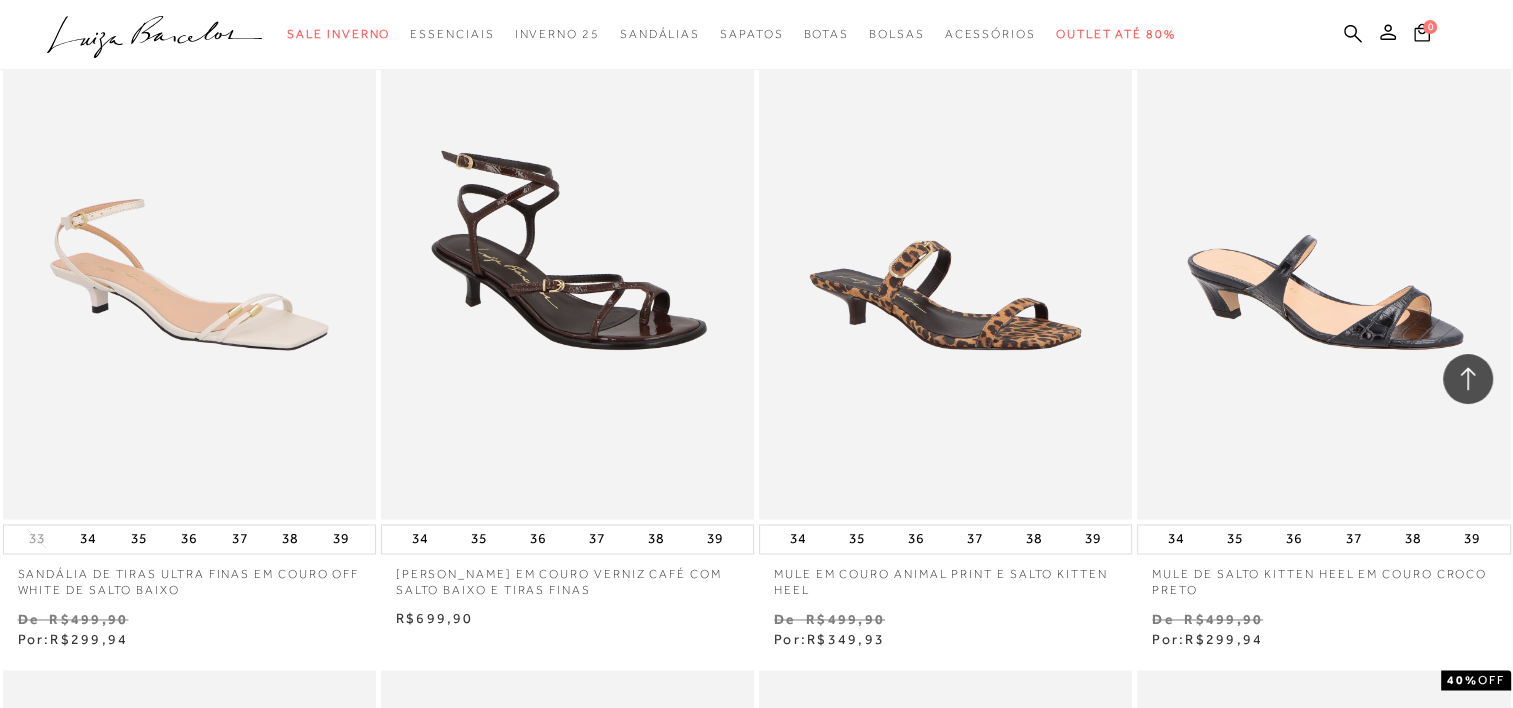 scroll, scrollTop: 3040, scrollLeft: 0, axis: vertical 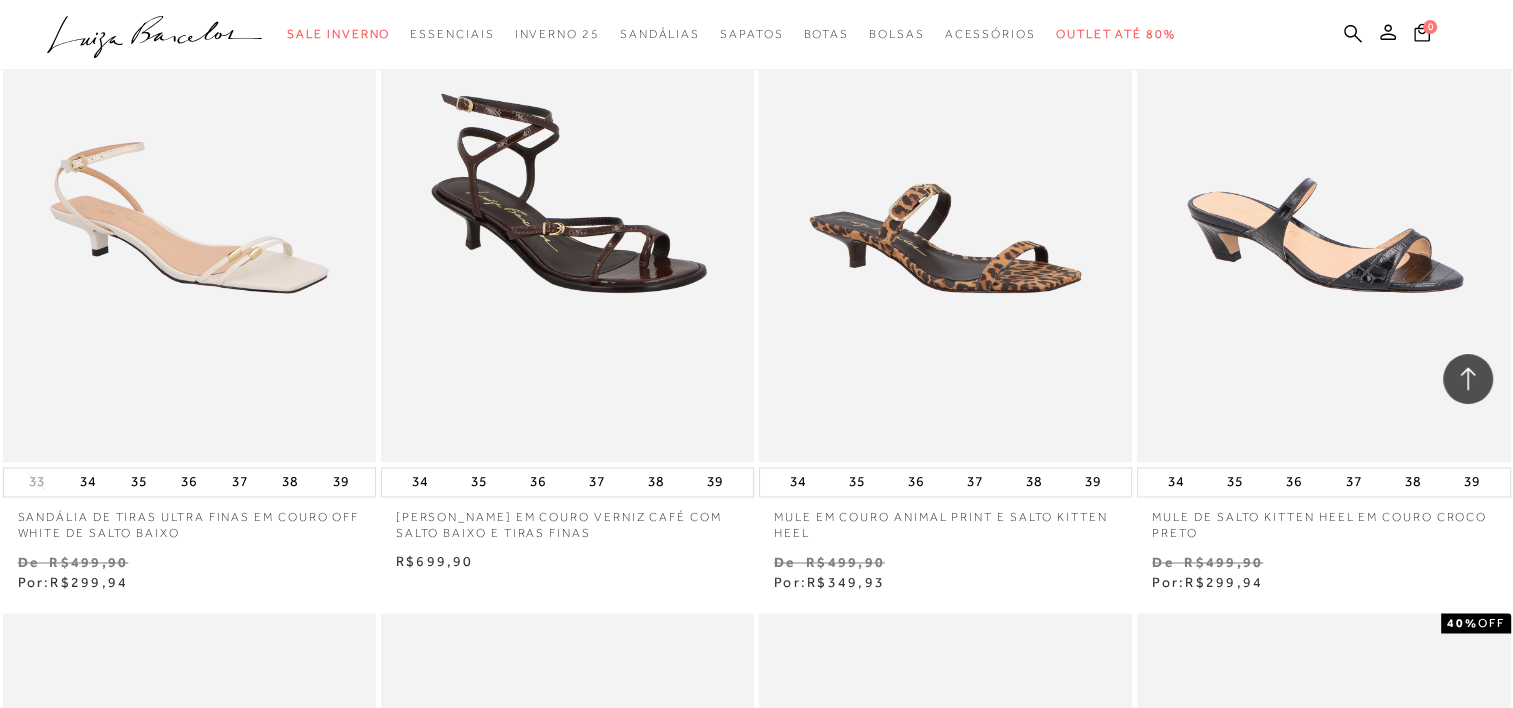 click on ".a{fill-rule:evenodd;}
Sale Inverno
Modelo
Sapatos
[GEOGRAPHIC_DATA]
Mules
[GEOGRAPHIC_DATA]
Acessórios Mule" at bounding box center [741, 34] 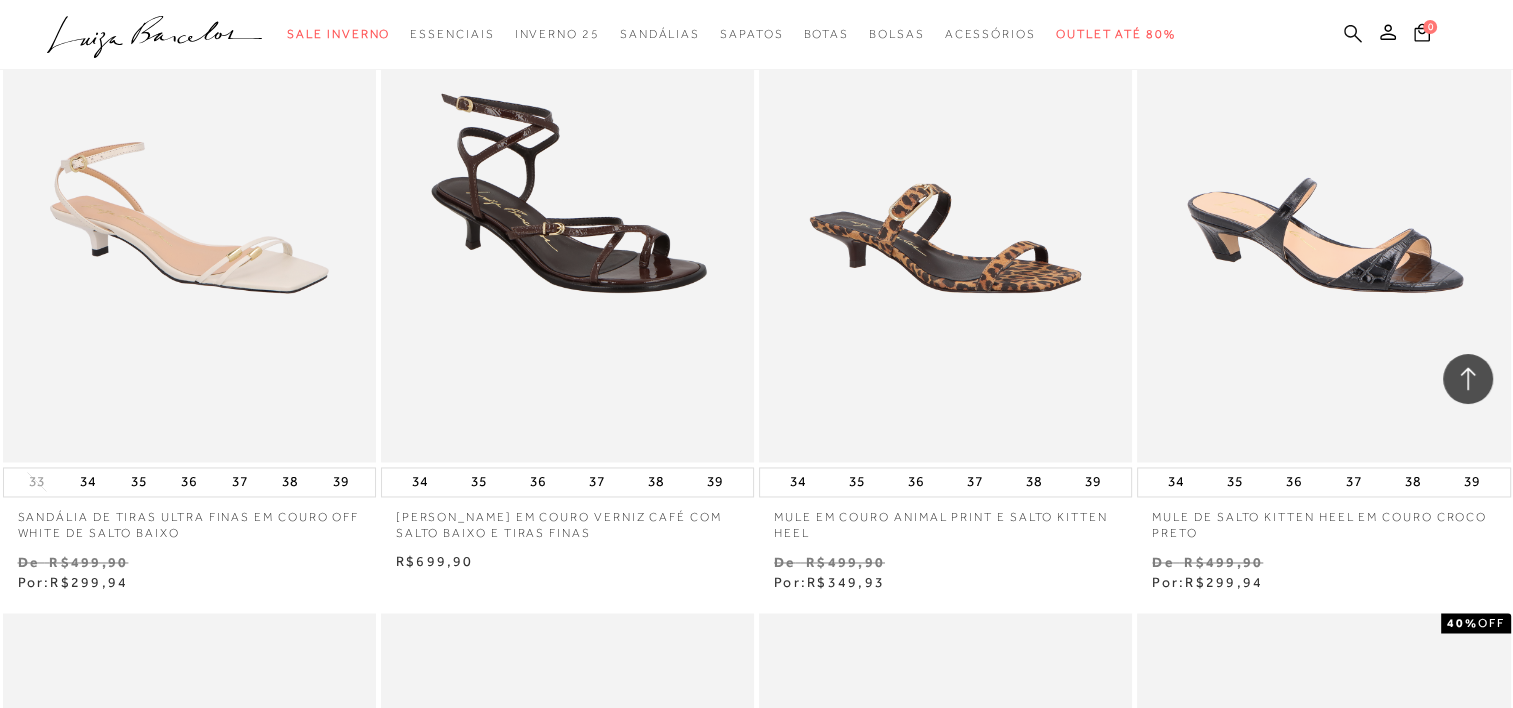 click 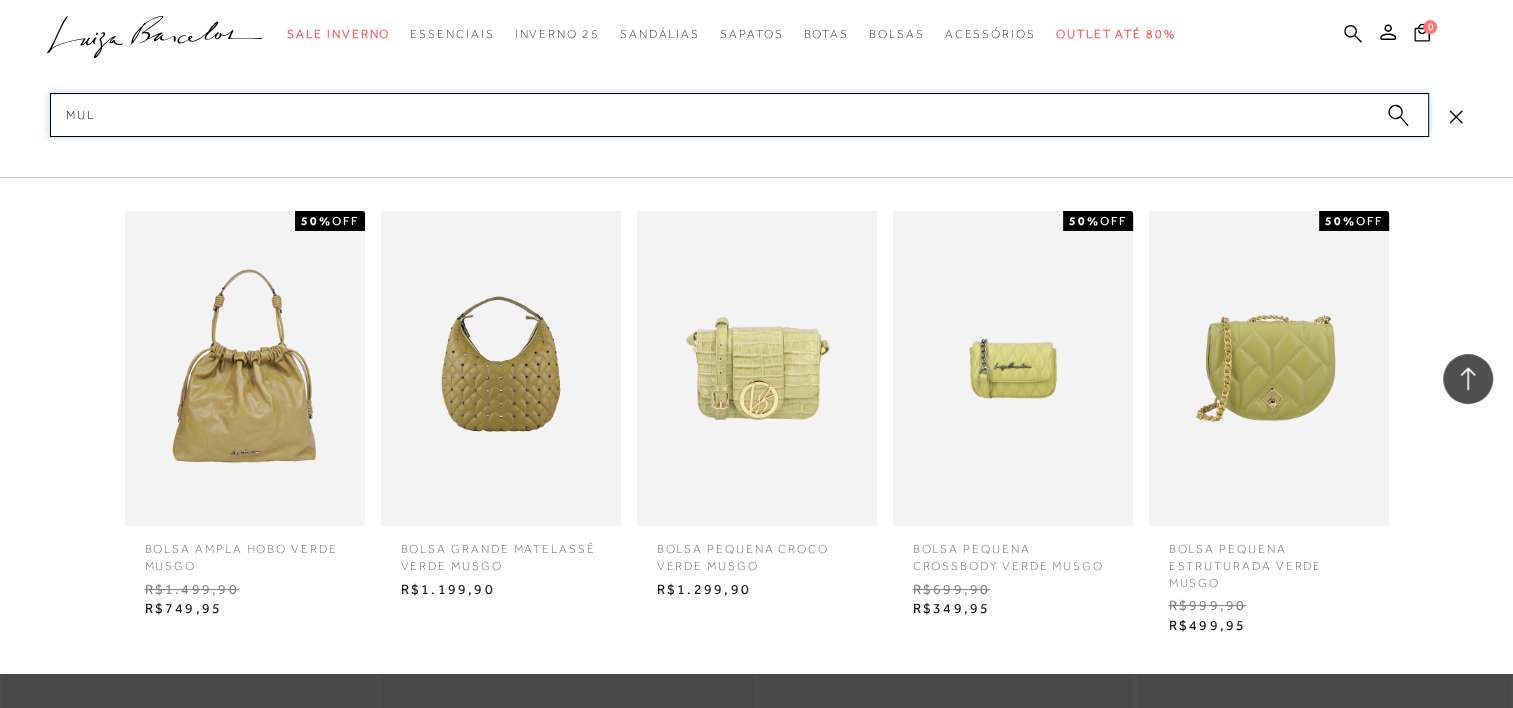 type on "mule" 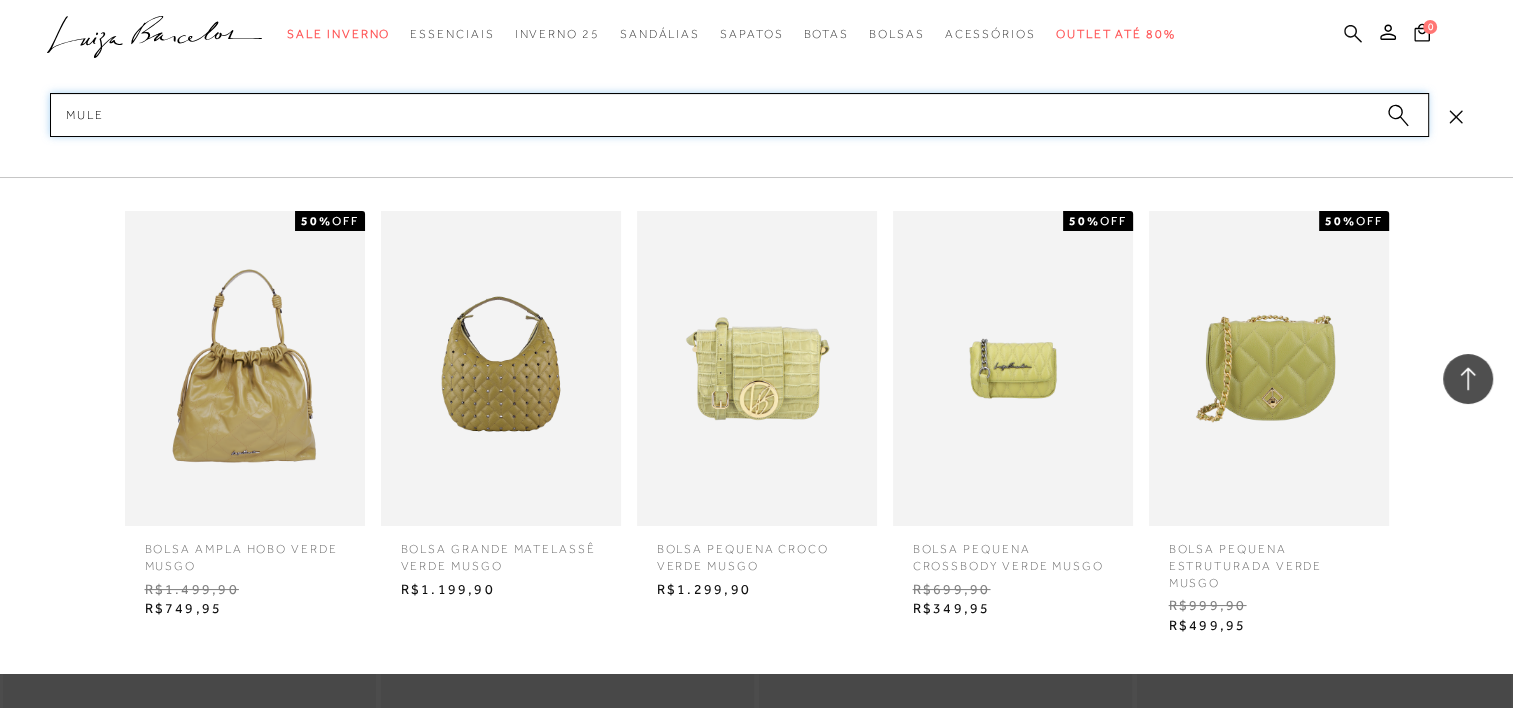 type 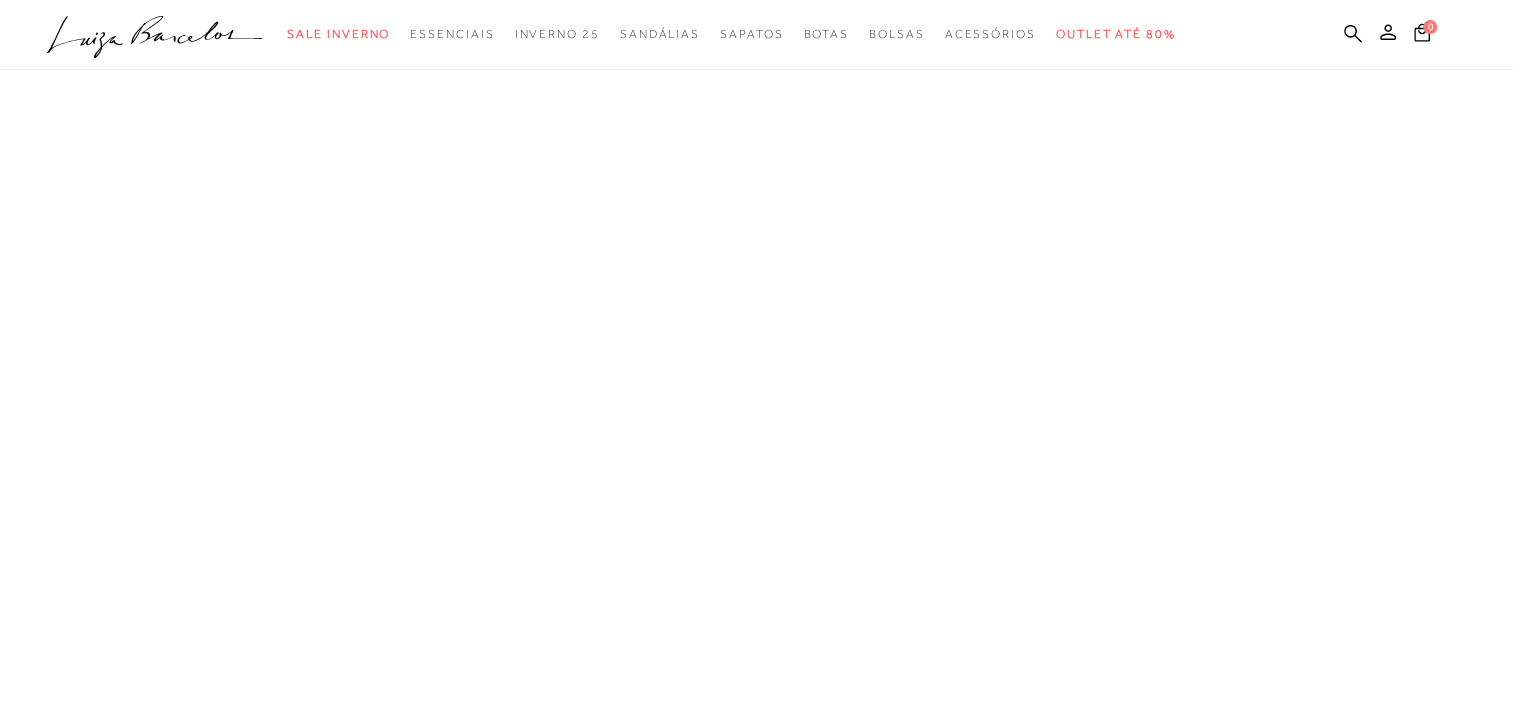 scroll, scrollTop: 0, scrollLeft: 0, axis: both 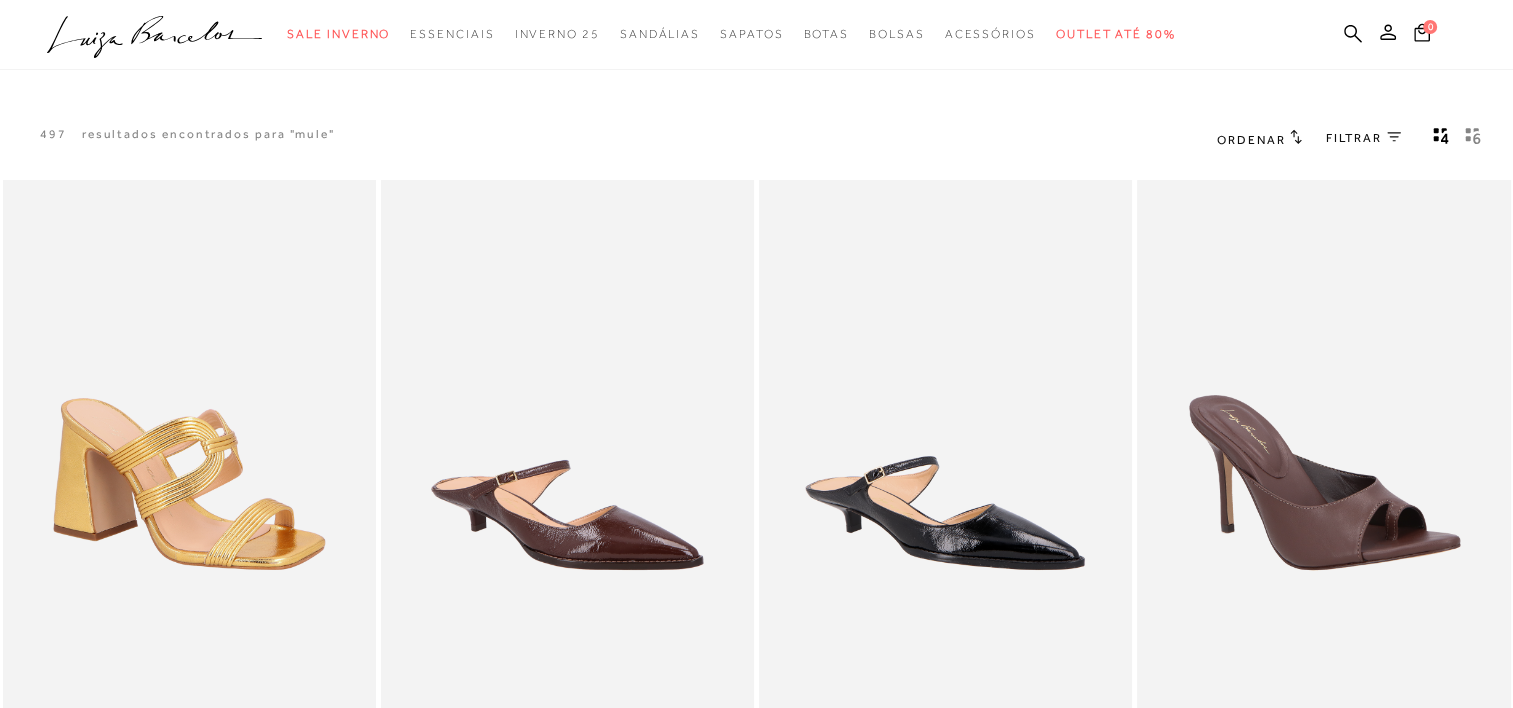 type 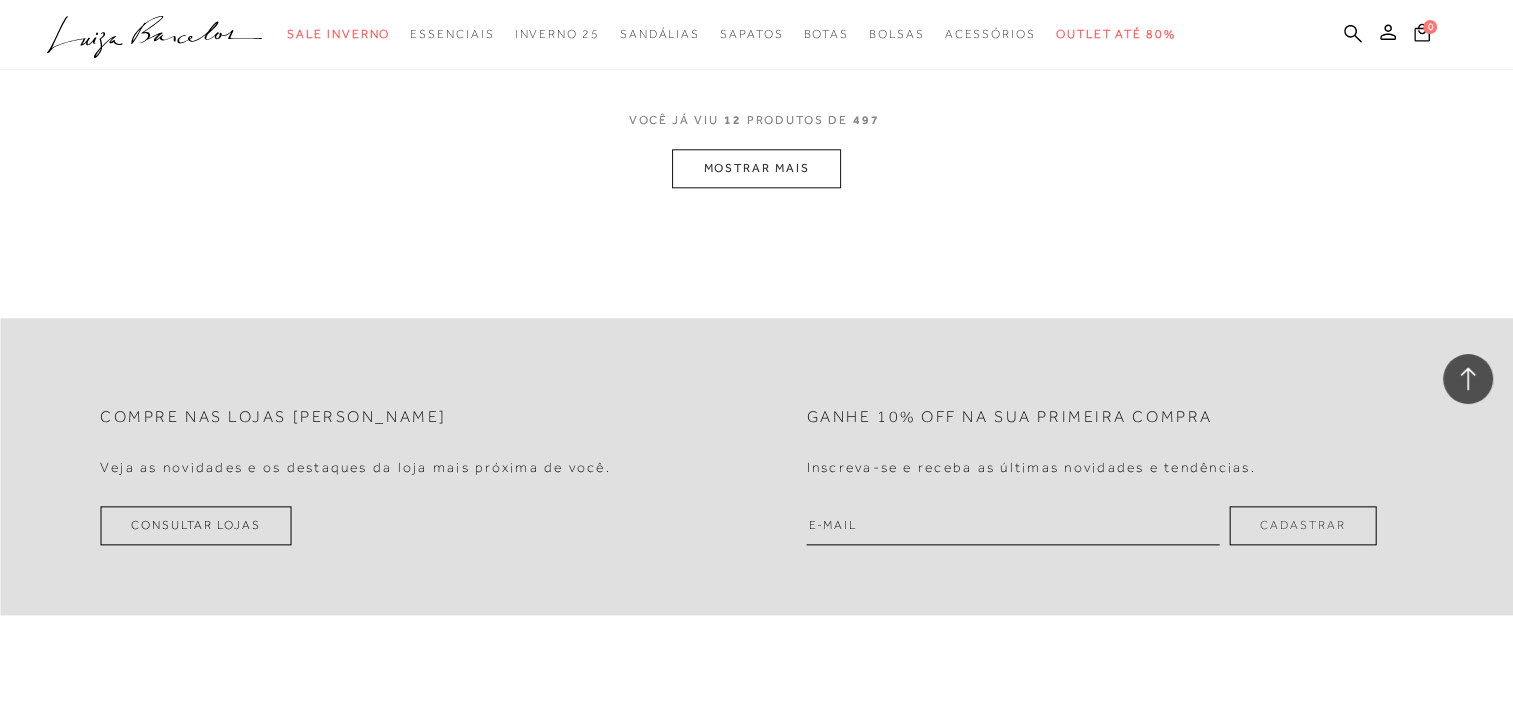 scroll, scrollTop: 2160, scrollLeft: 0, axis: vertical 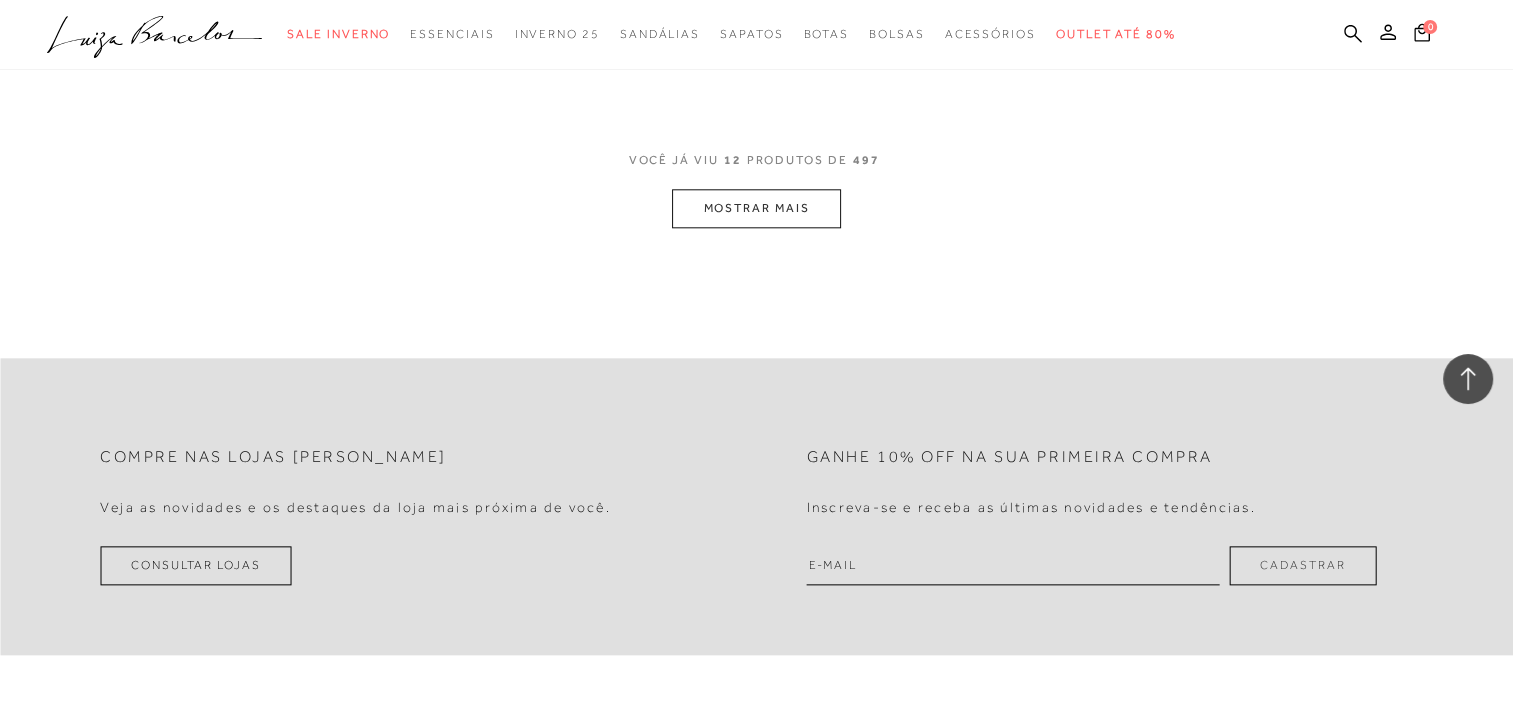 click on "MOSTRAR MAIS" at bounding box center [756, 208] 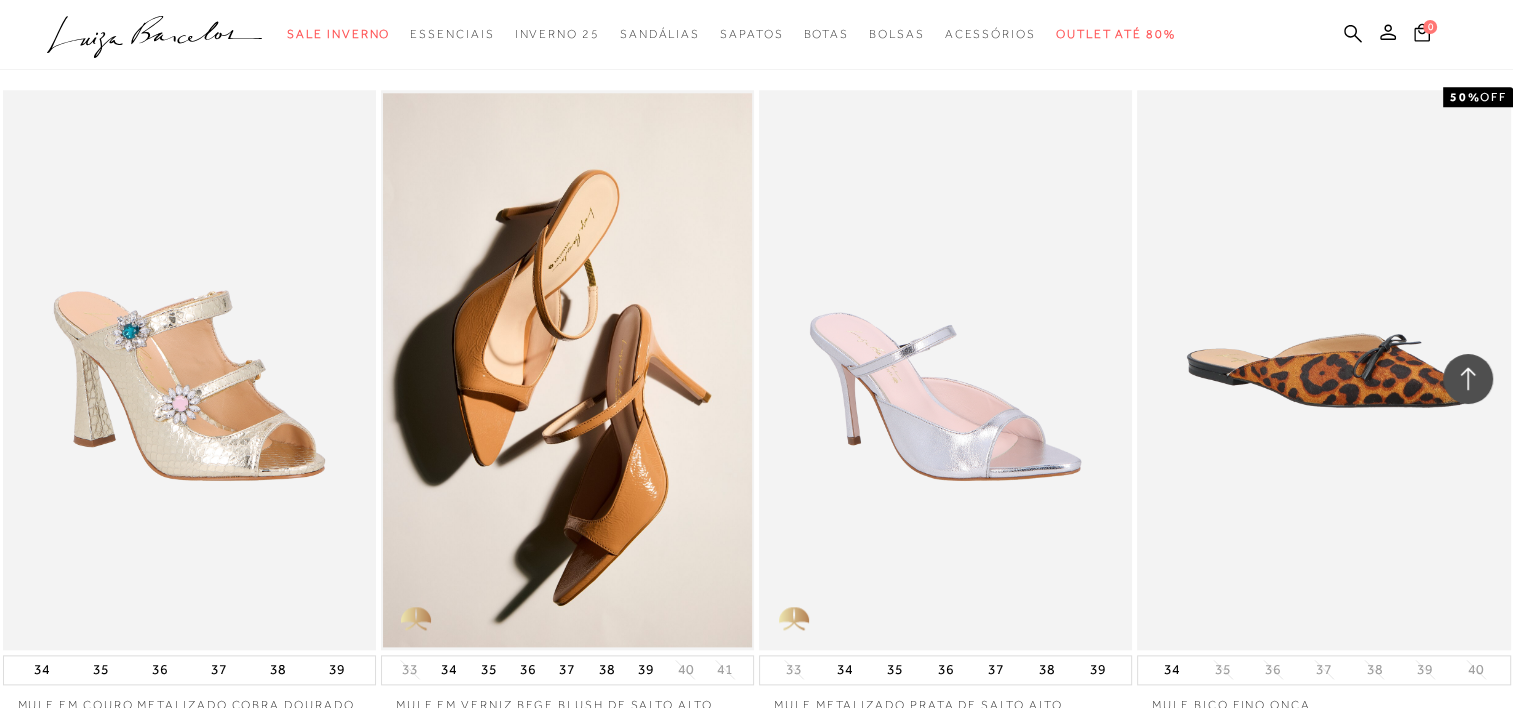 type 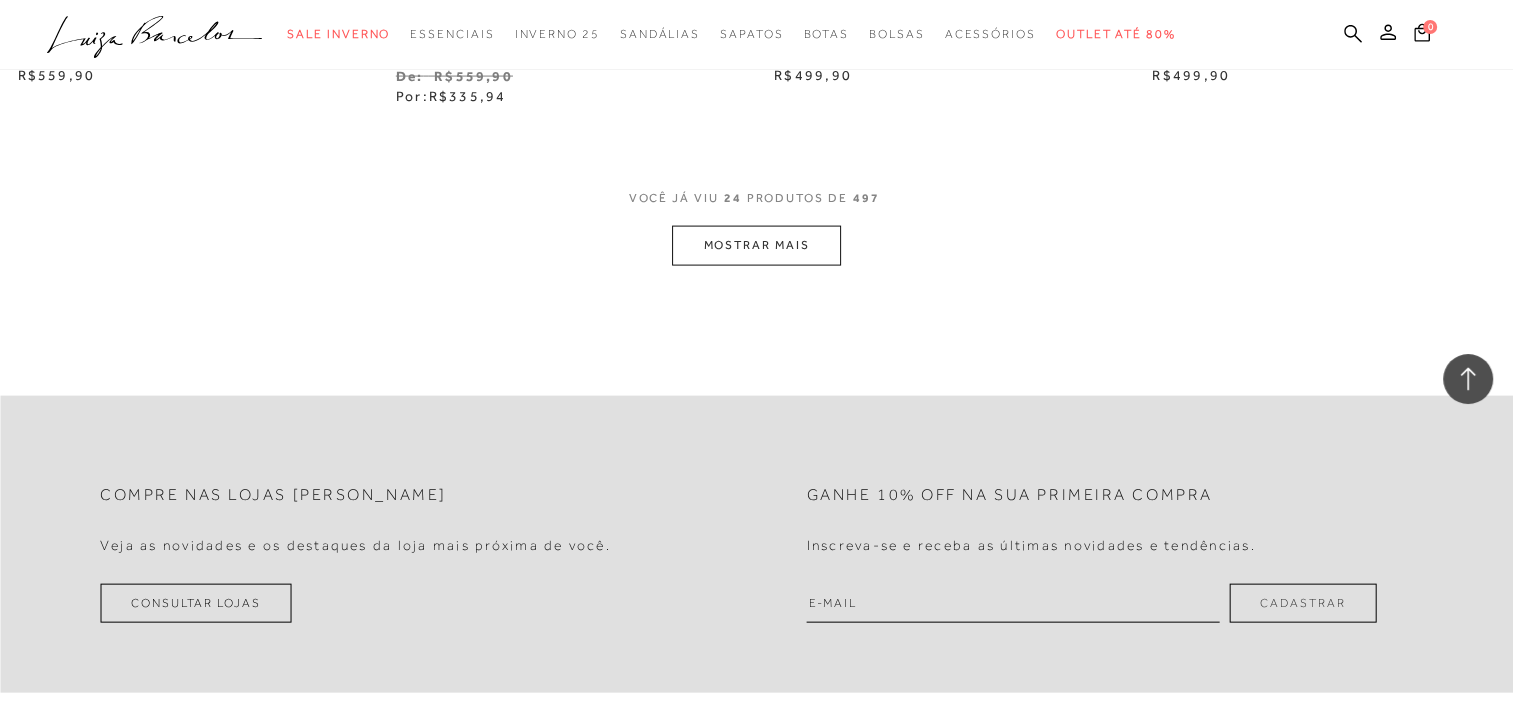 scroll, scrollTop: 4240, scrollLeft: 0, axis: vertical 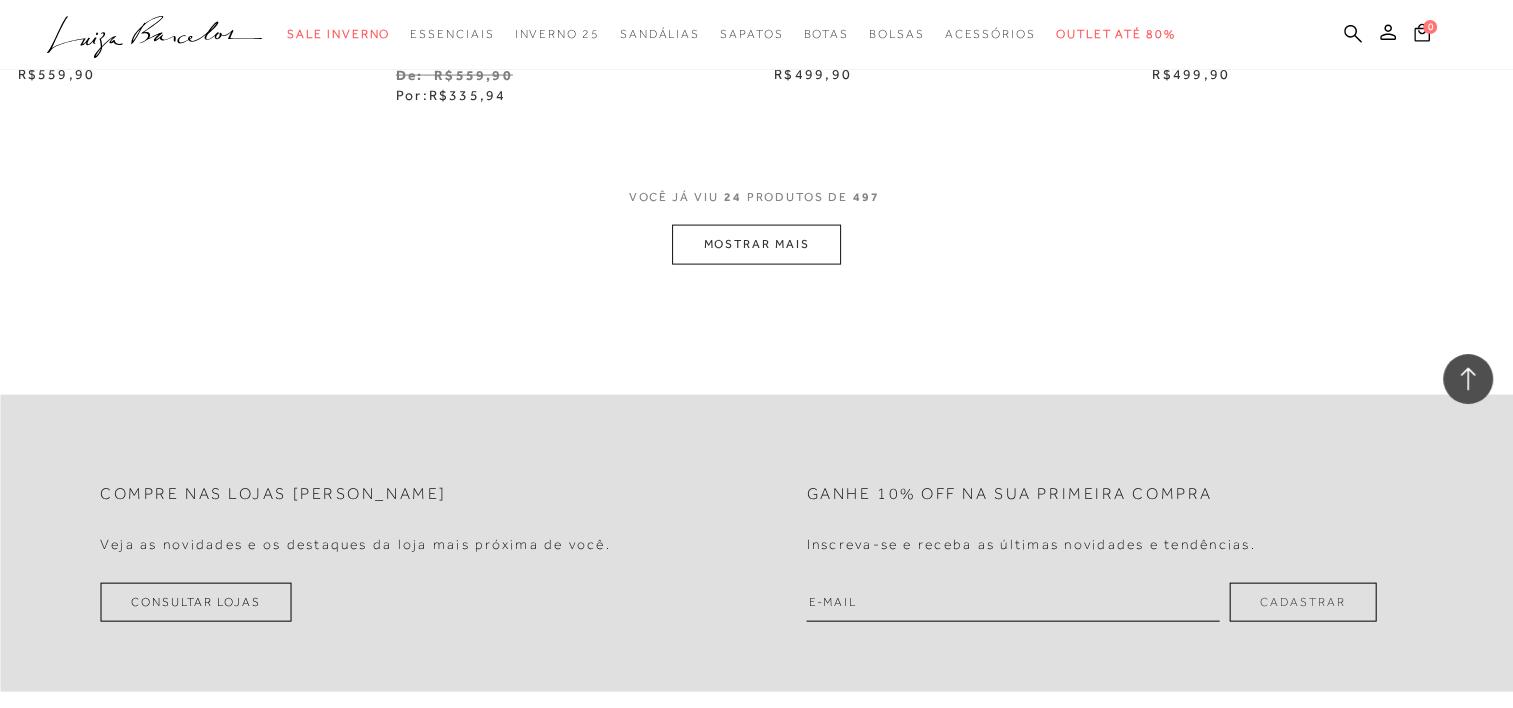 click on "MOSTRAR MAIS" at bounding box center (756, 244) 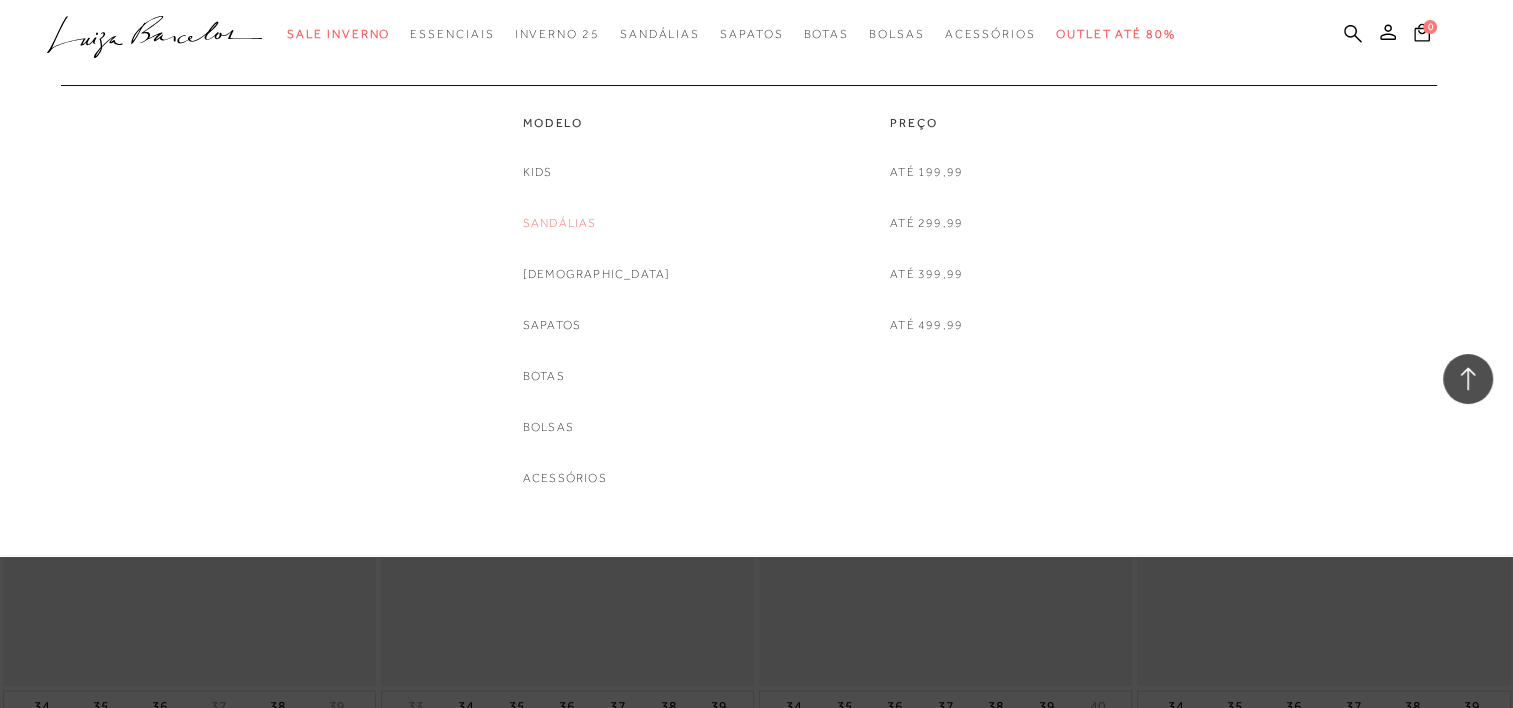 click on "Sandálias" at bounding box center [560, 223] 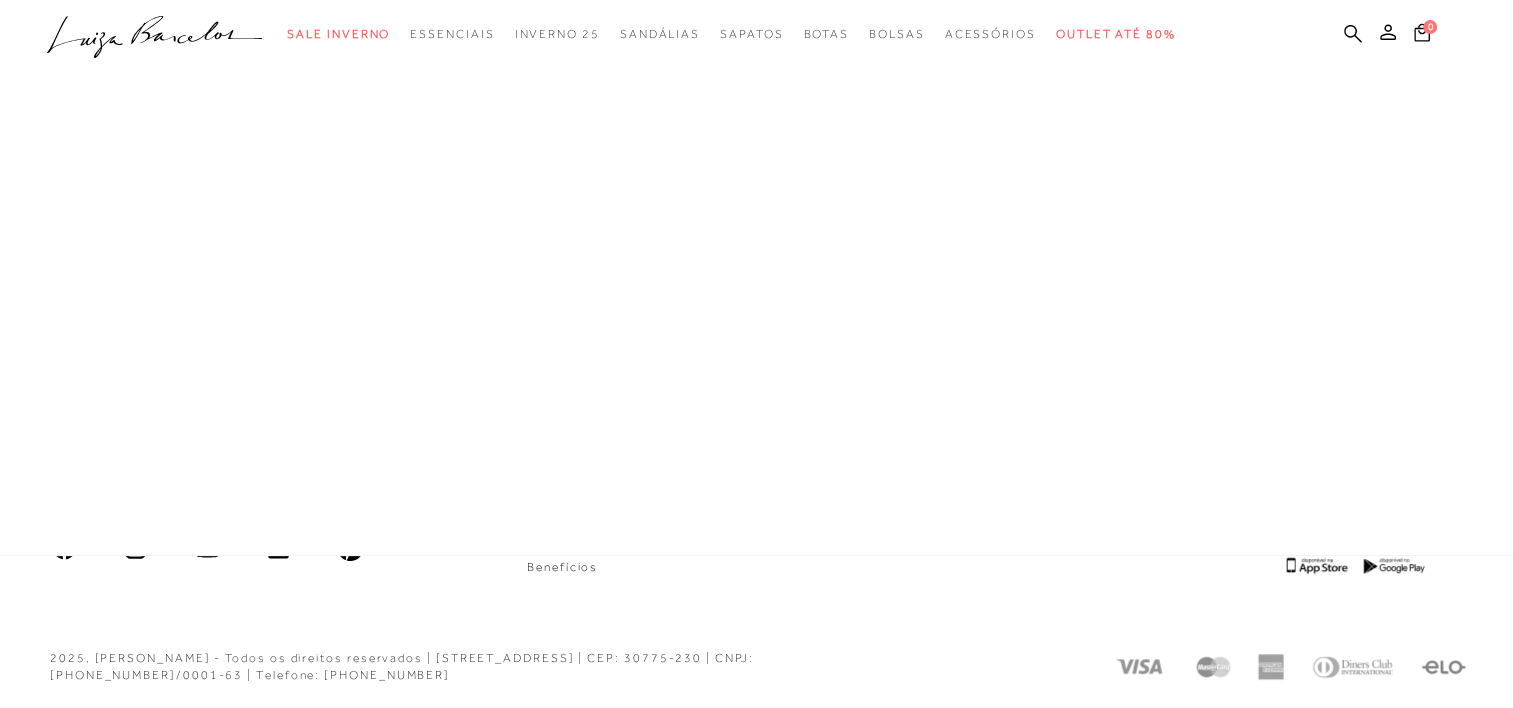 scroll, scrollTop: 1098, scrollLeft: 0, axis: vertical 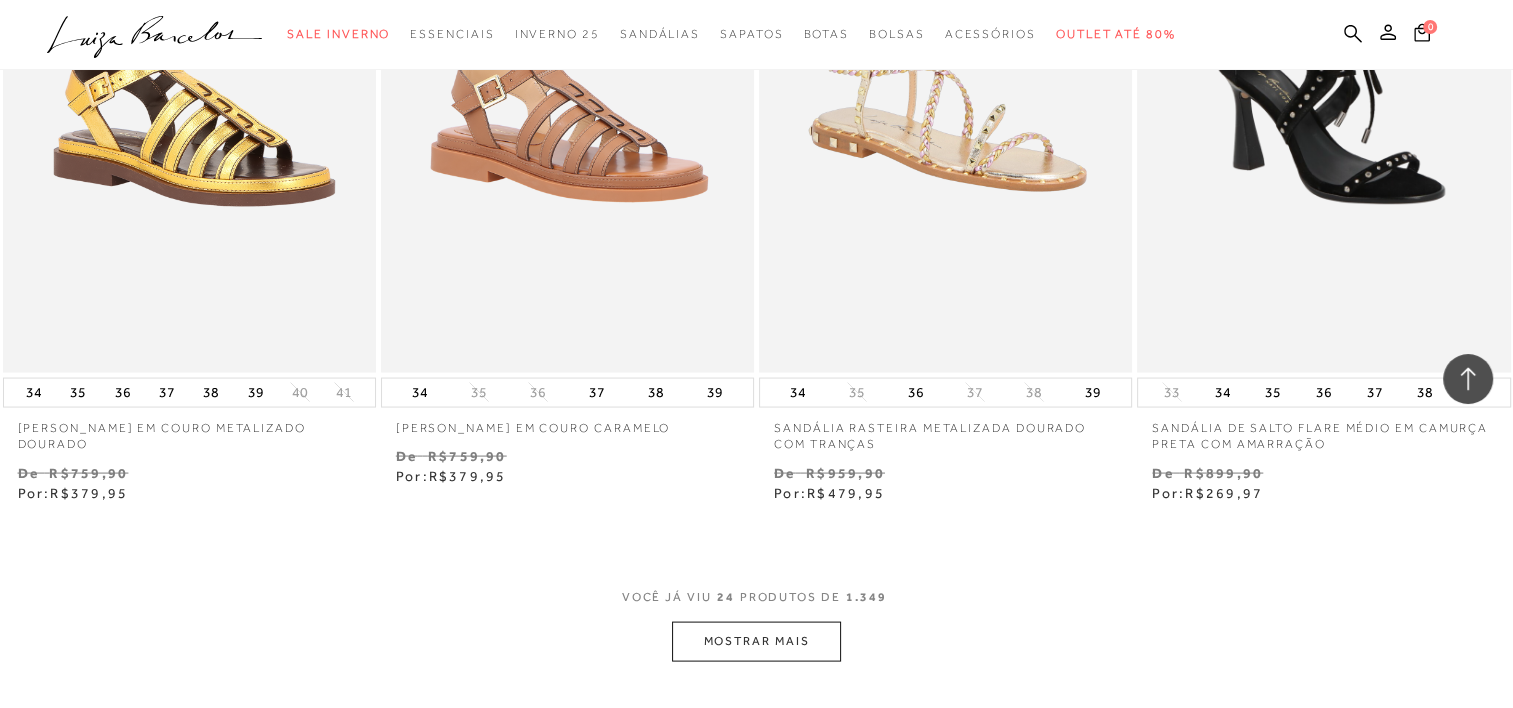 click on "MOSTRAR MAIS" at bounding box center (756, 641) 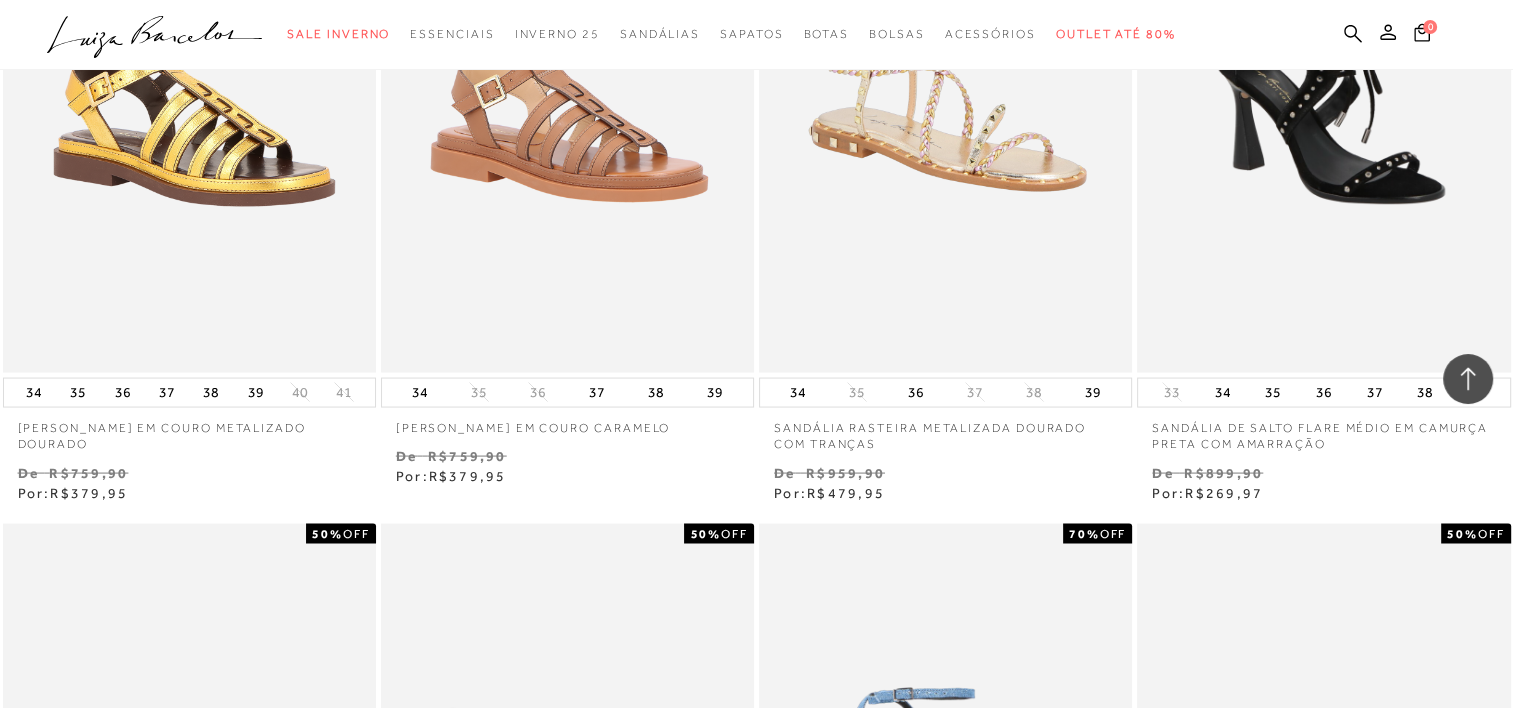 type 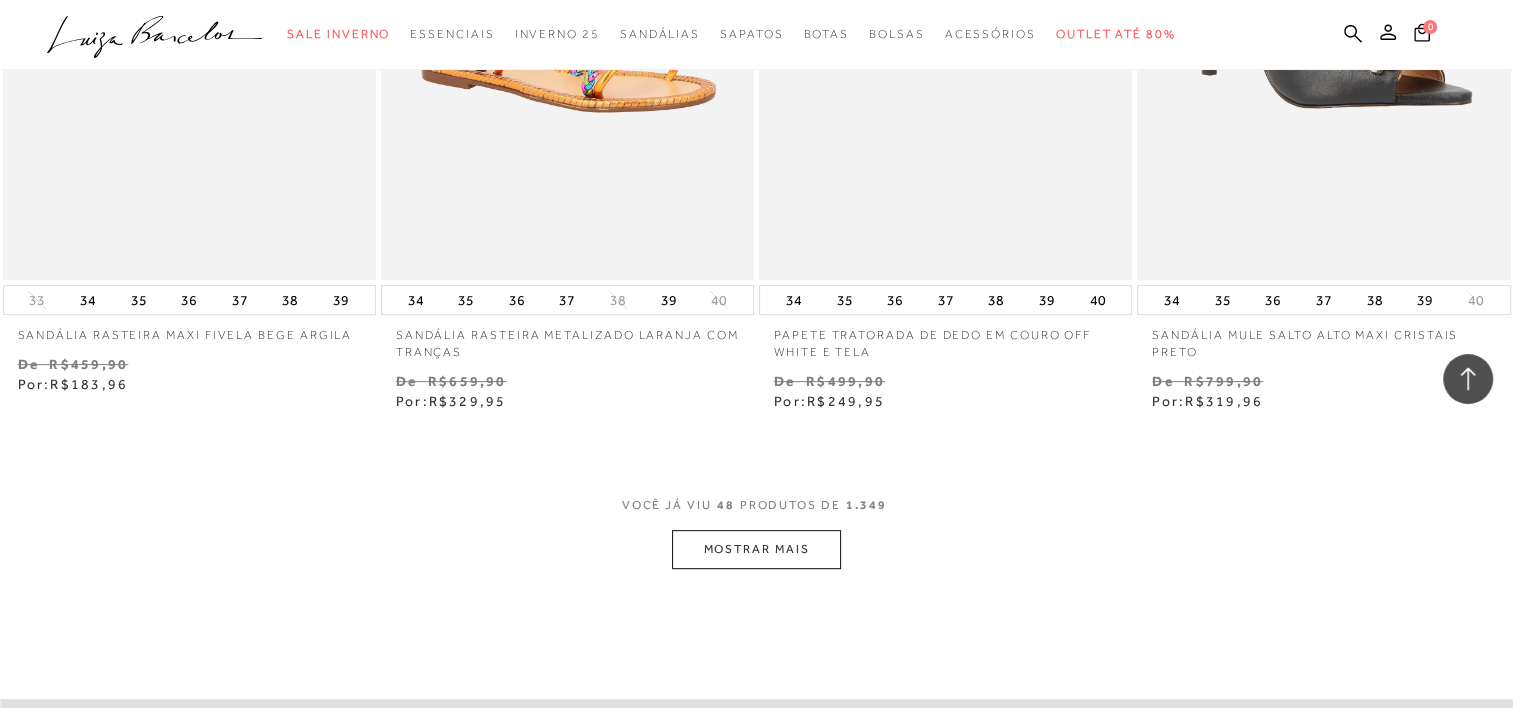 scroll, scrollTop: 8322, scrollLeft: 0, axis: vertical 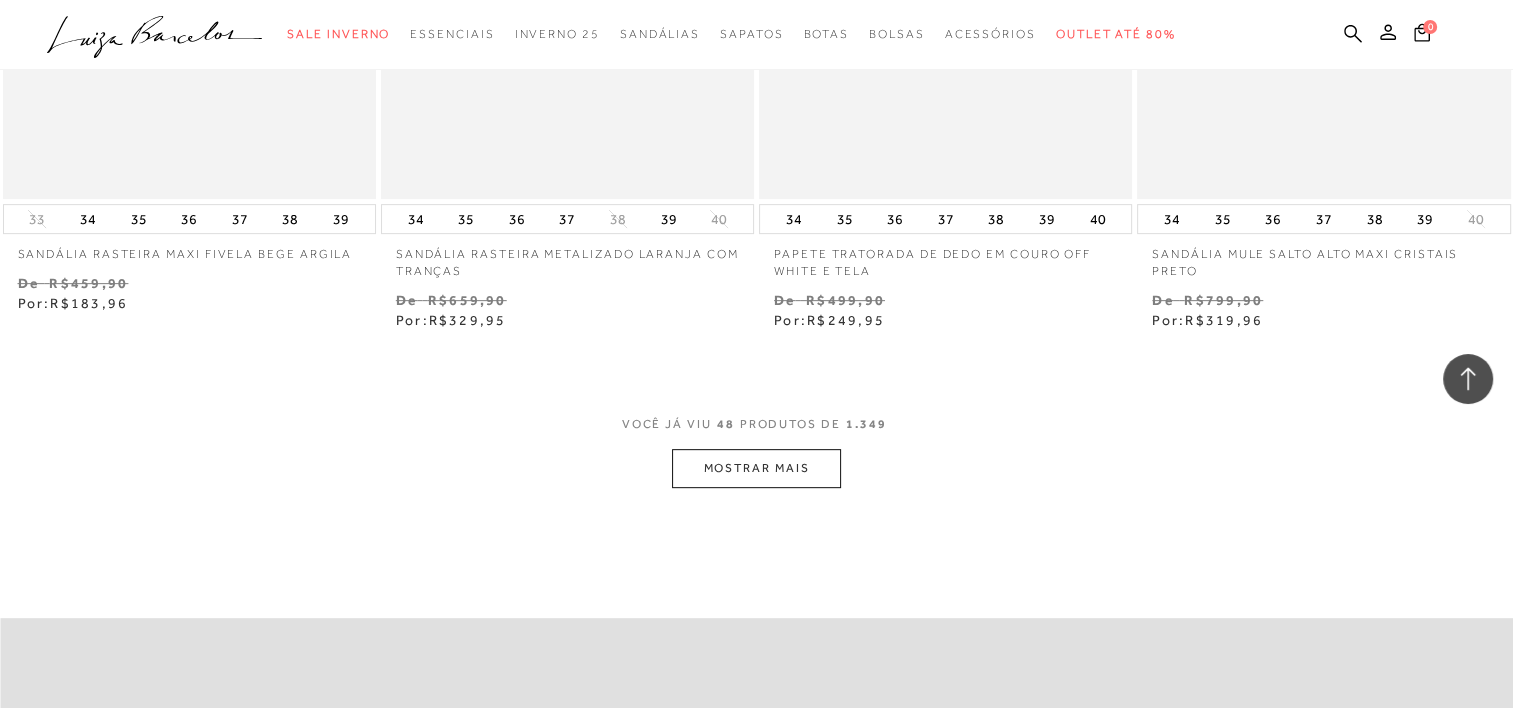 click on "MOSTRAR MAIS" at bounding box center (756, 468) 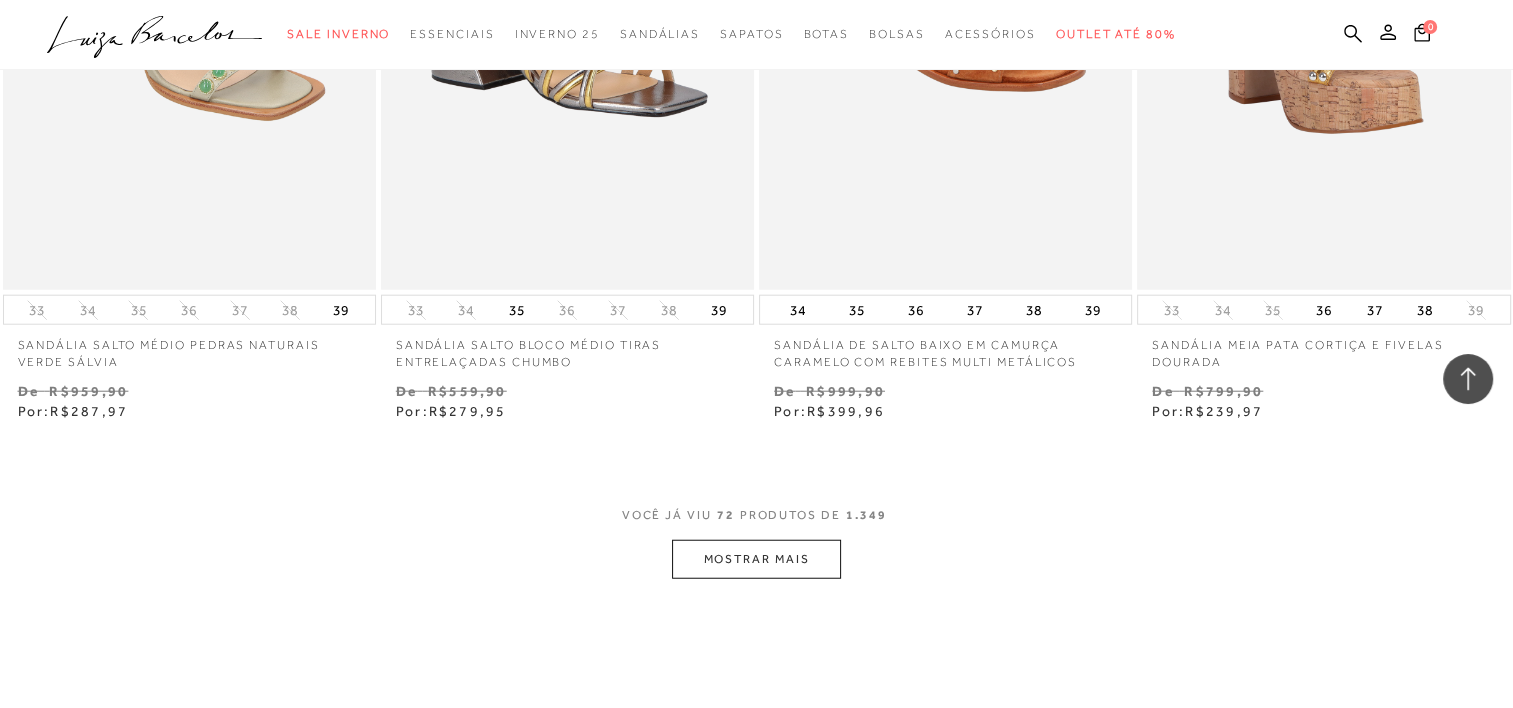 scroll, scrollTop: 12602, scrollLeft: 0, axis: vertical 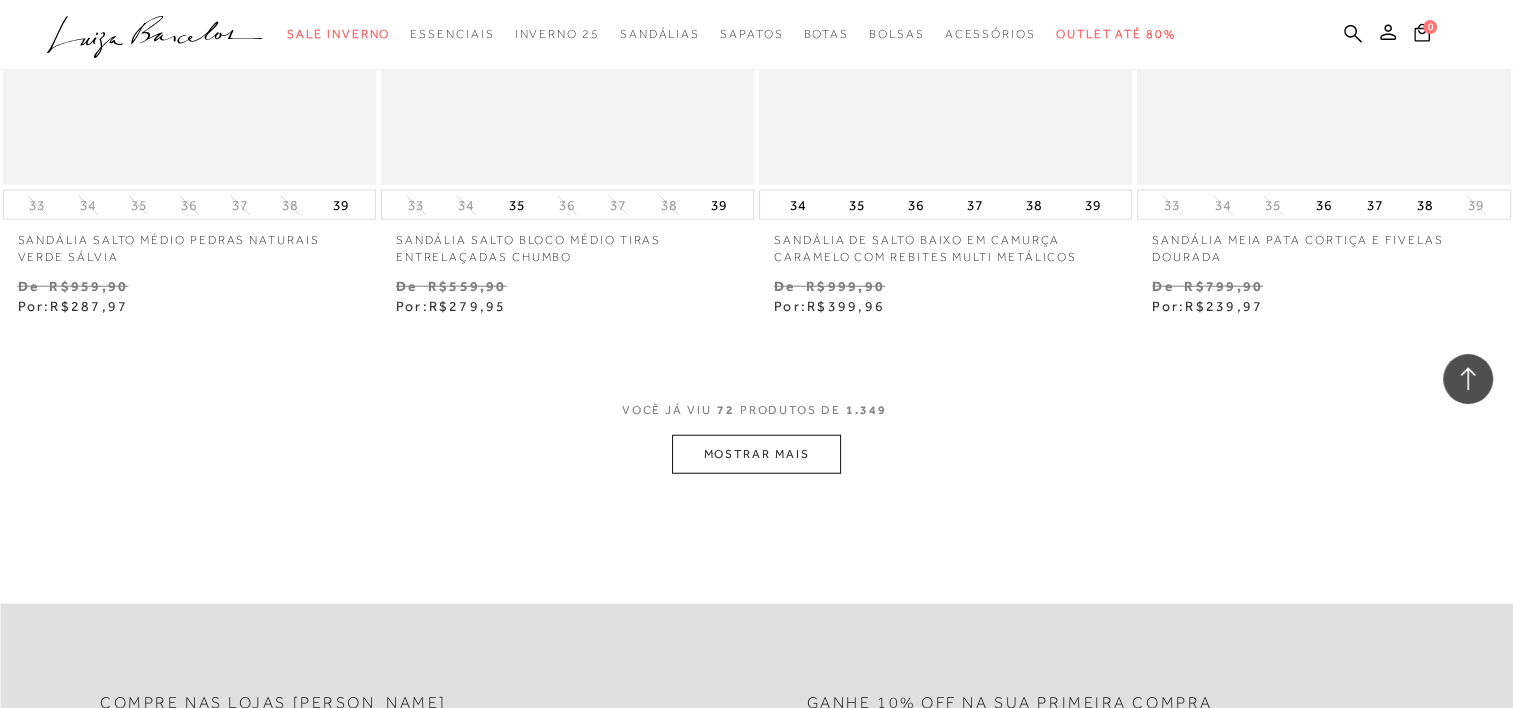 click on "MOSTRAR MAIS" at bounding box center [756, 454] 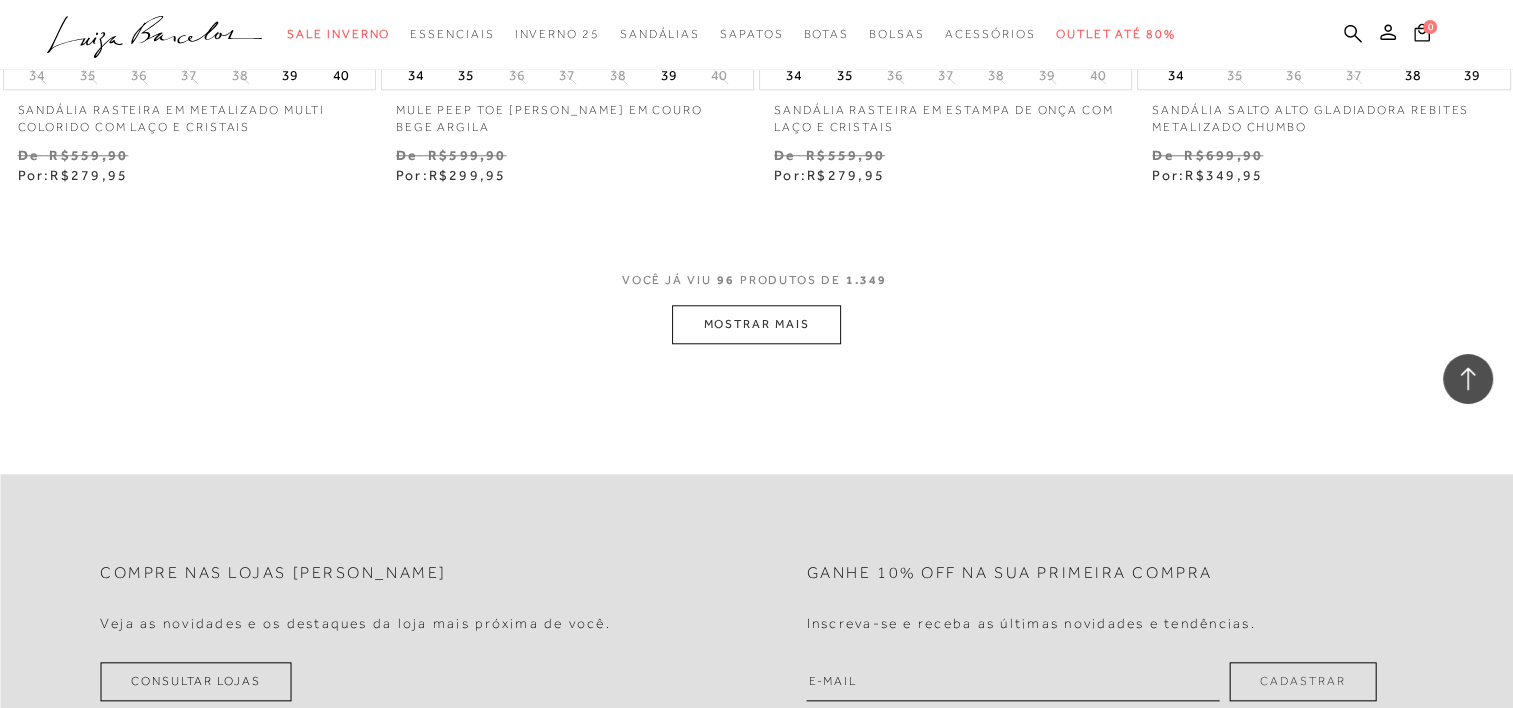 scroll, scrollTop: 17002, scrollLeft: 0, axis: vertical 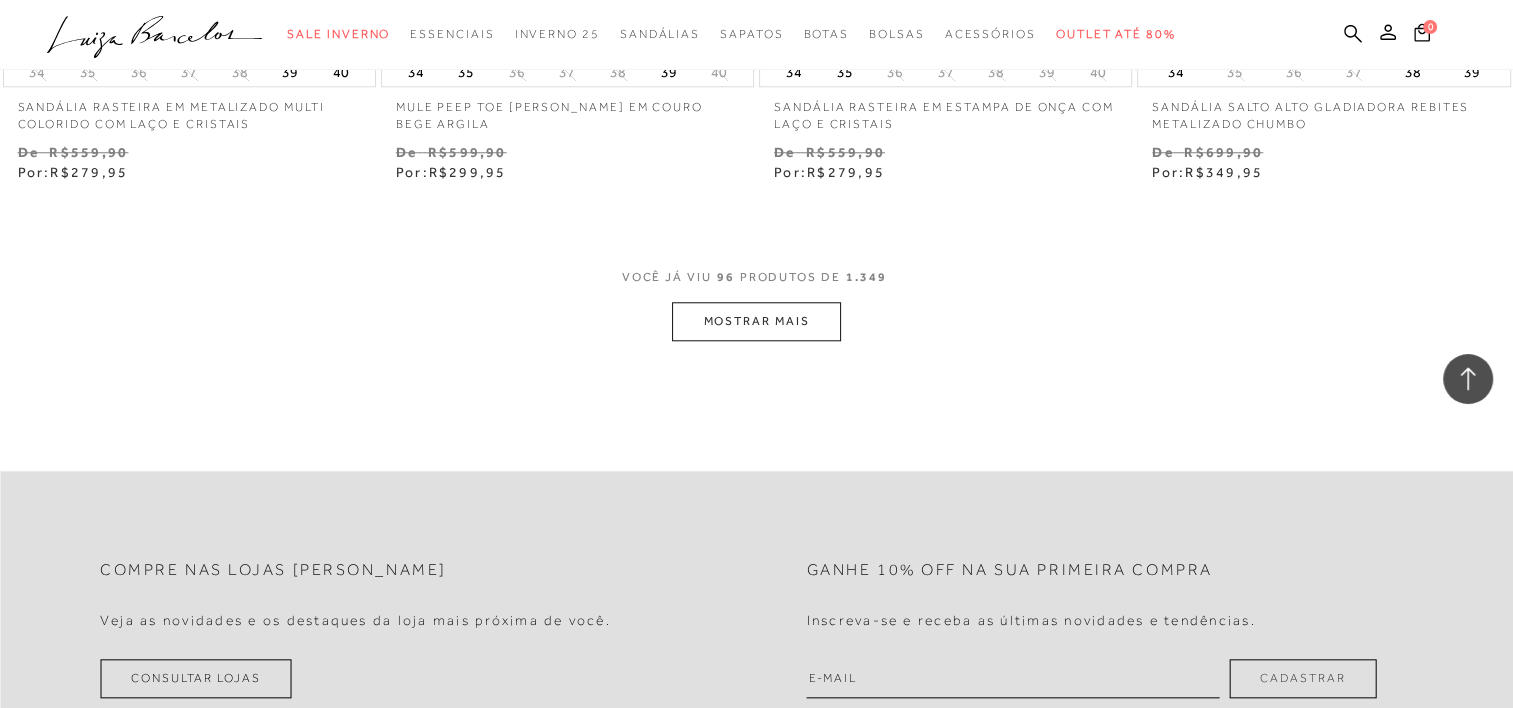 click on "MOSTRAR MAIS" at bounding box center (756, 321) 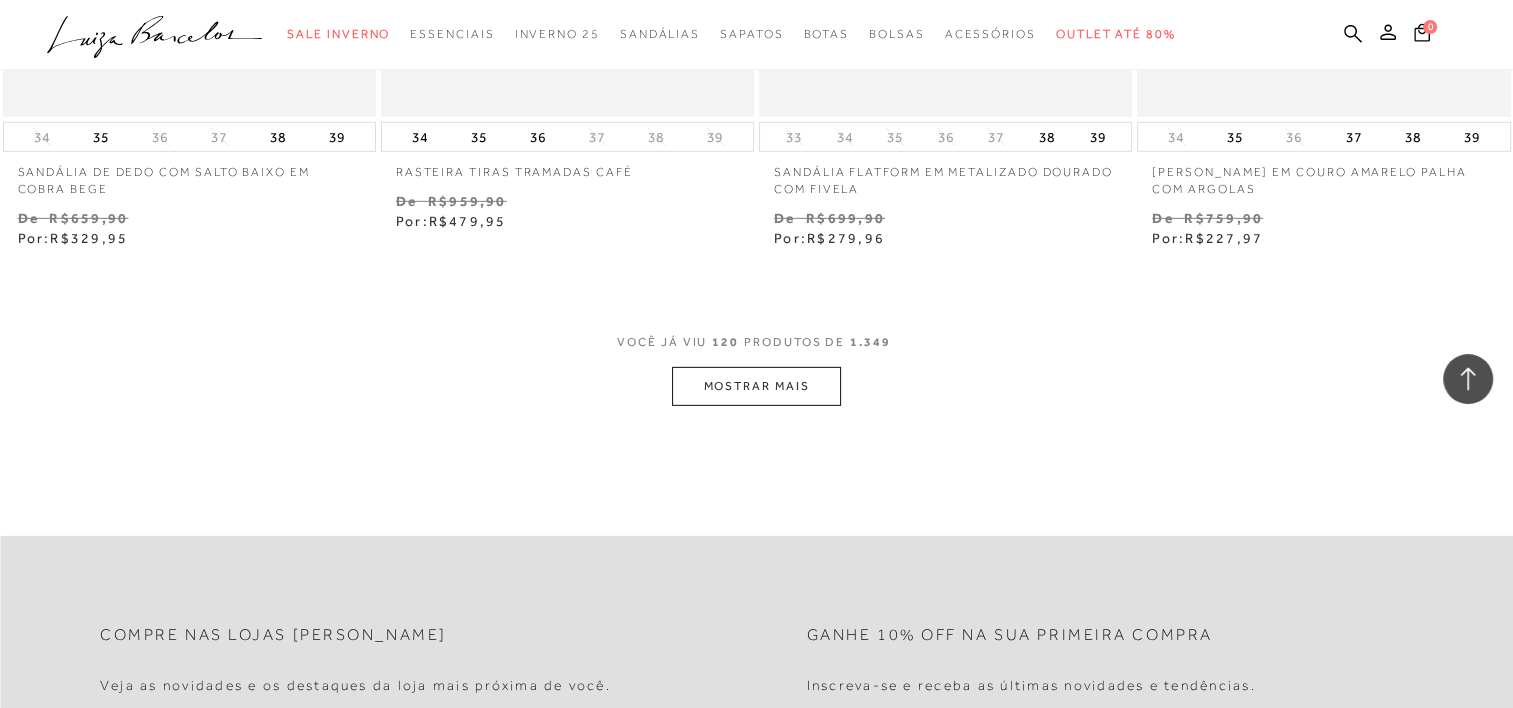 scroll, scrollTop: 21242, scrollLeft: 0, axis: vertical 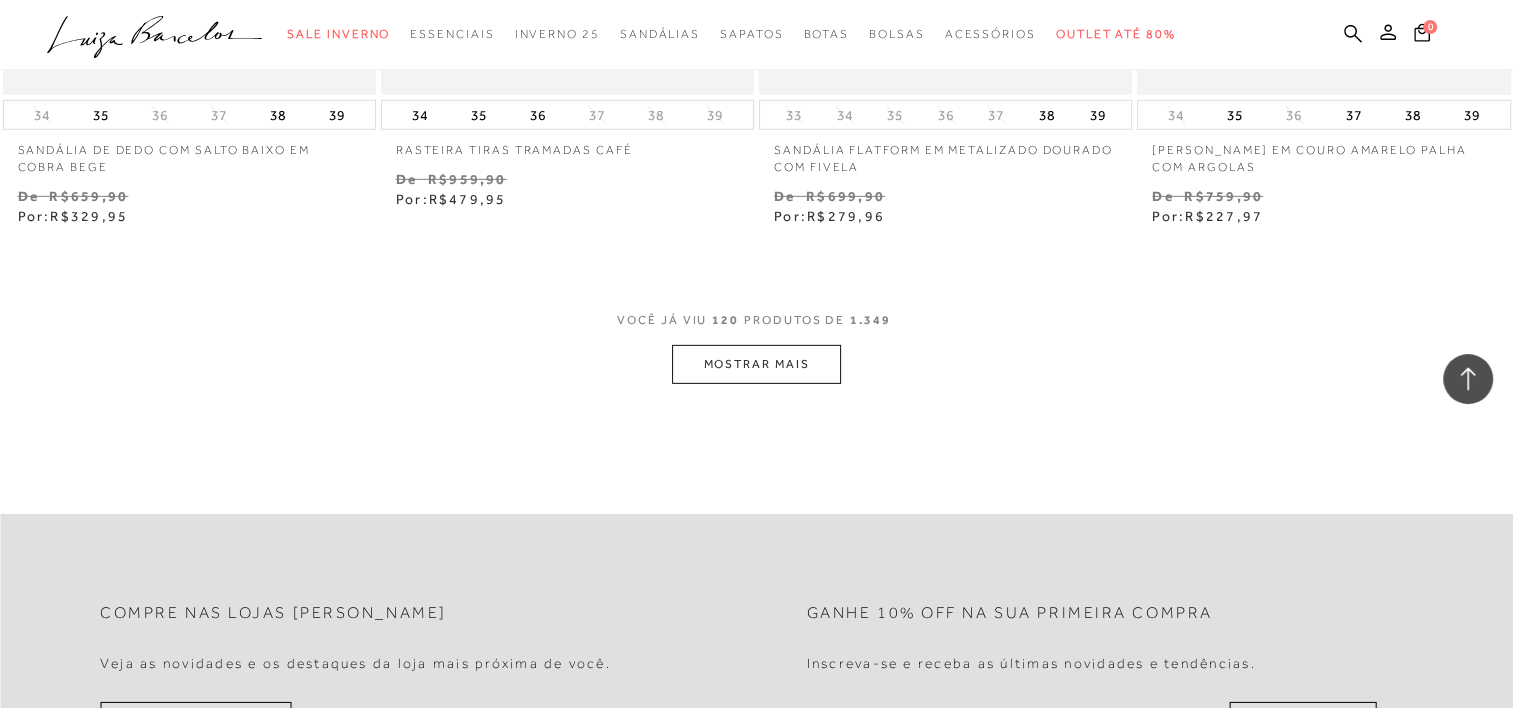 click on "MOSTRAR MAIS" at bounding box center [756, 364] 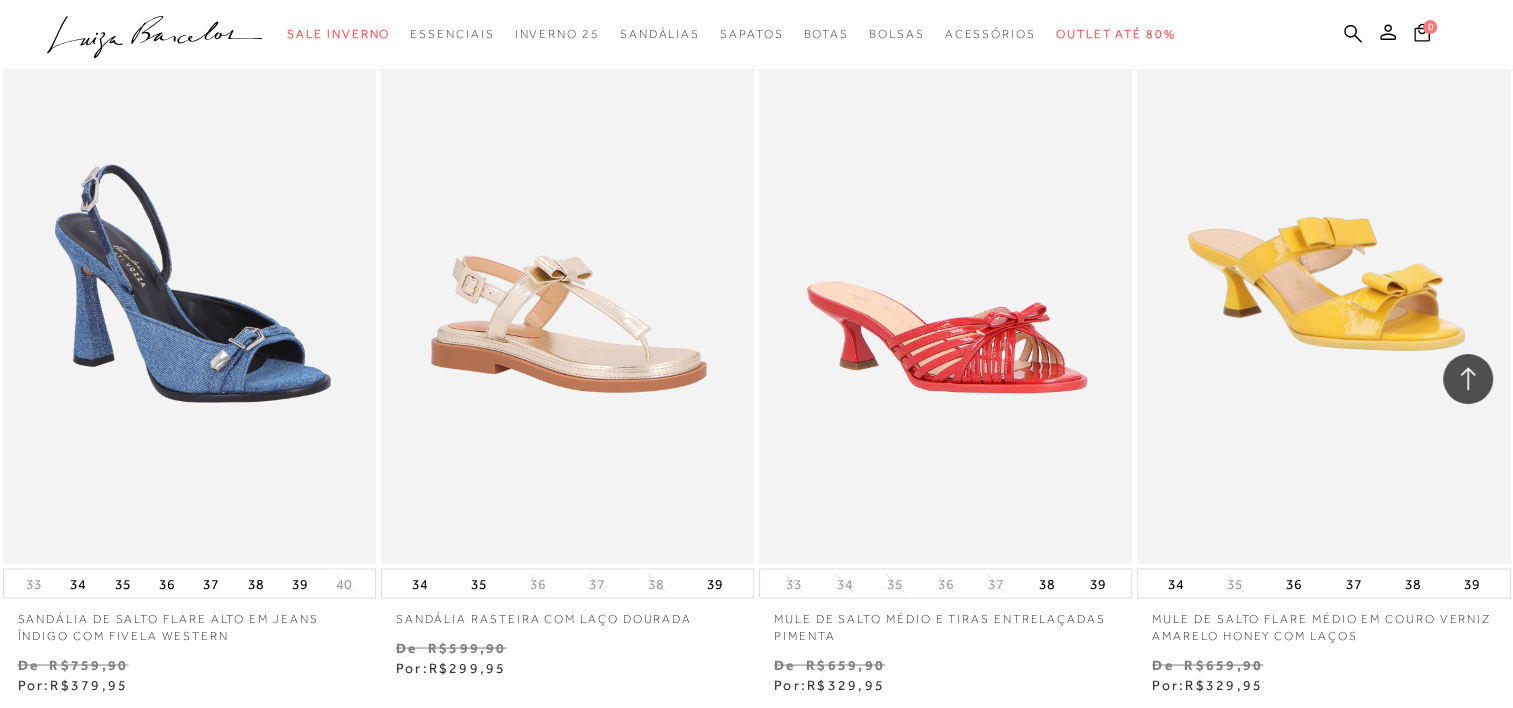 scroll, scrollTop: 18602, scrollLeft: 0, axis: vertical 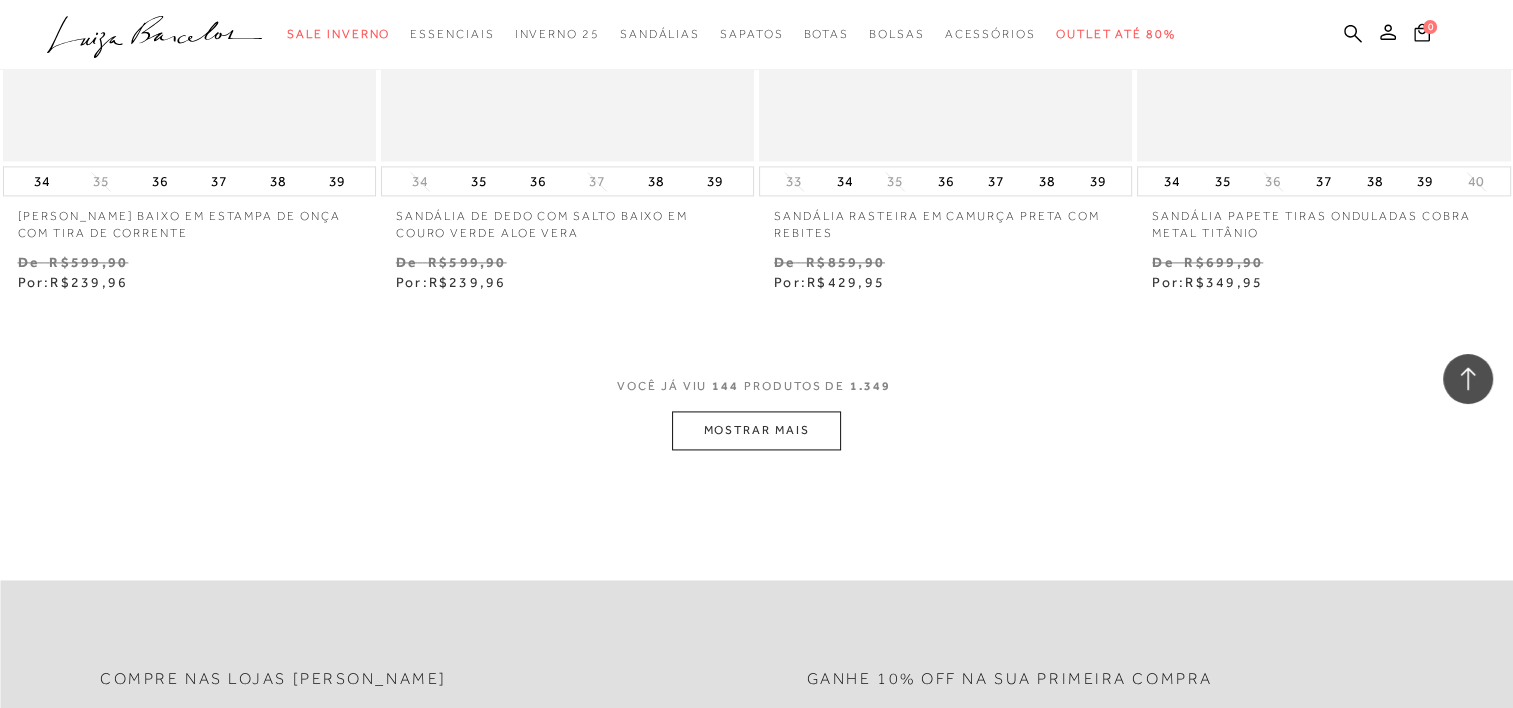 click on "MOSTRAR MAIS" at bounding box center (756, 430) 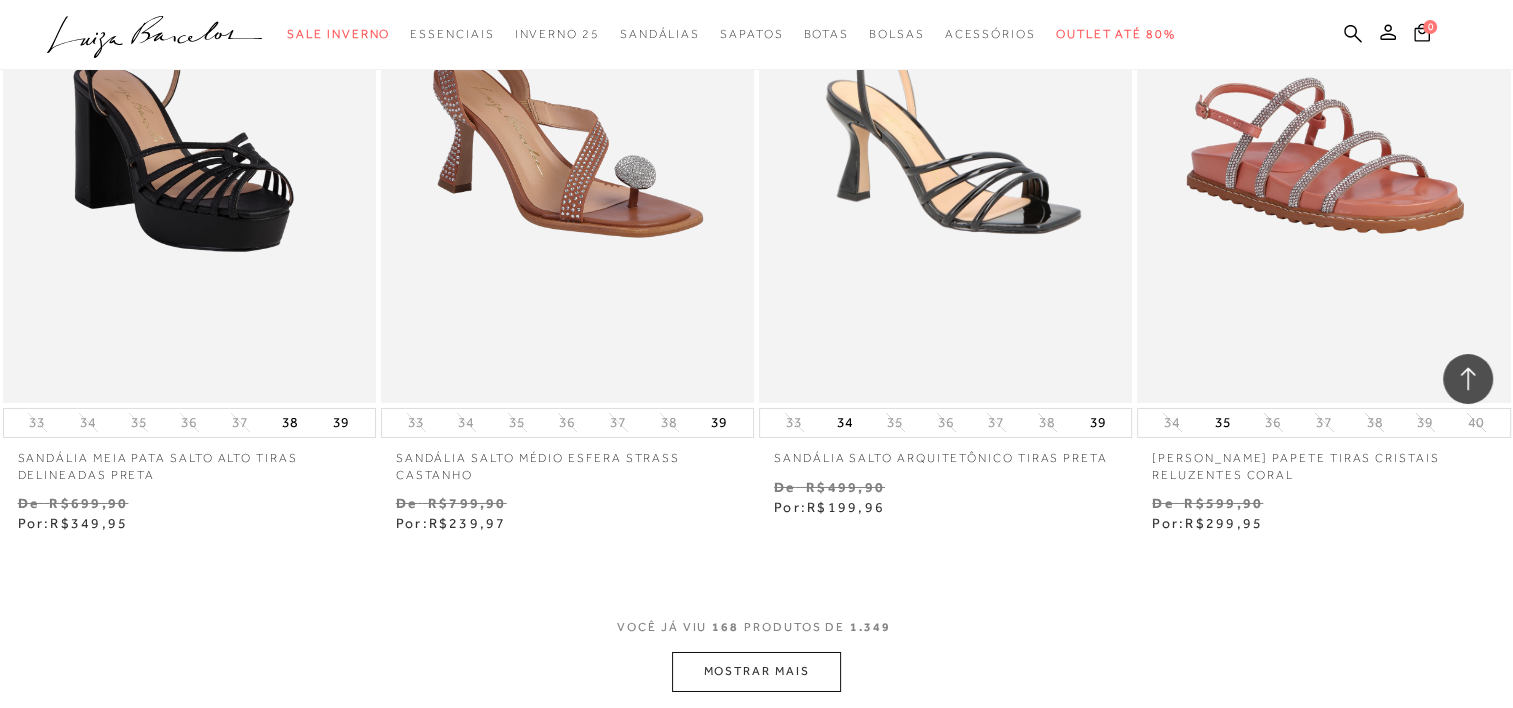 scroll, scrollTop: 29482, scrollLeft: 0, axis: vertical 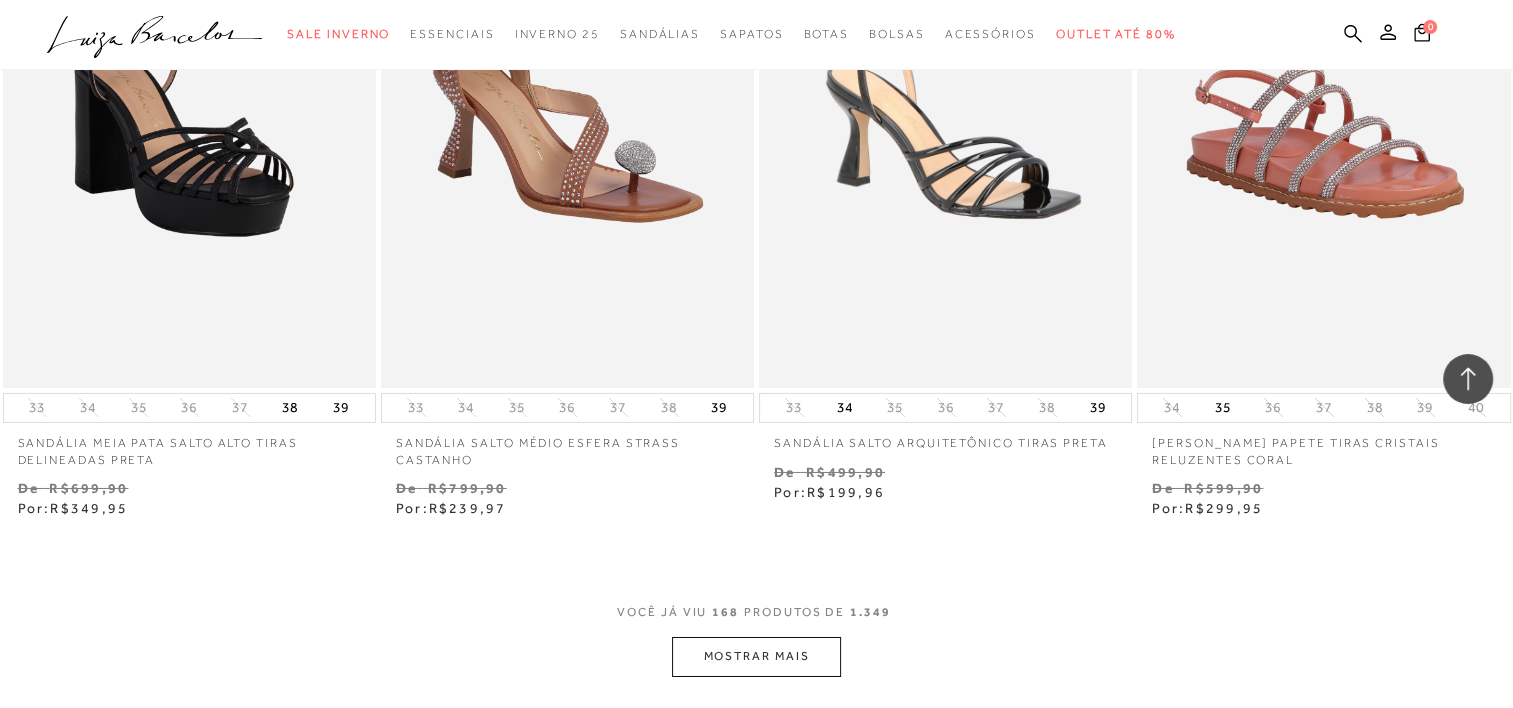 click on "MOSTRAR MAIS" at bounding box center (756, 656) 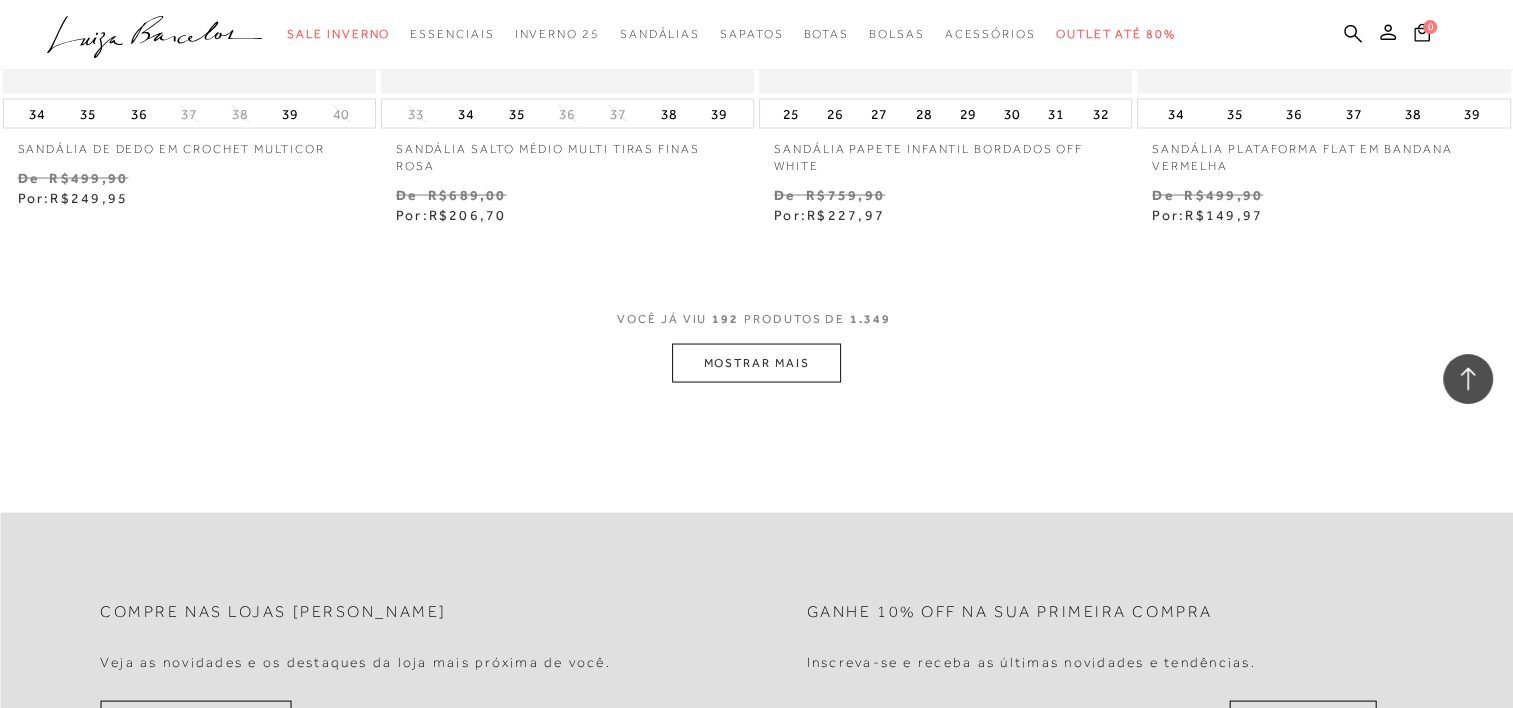 scroll, scrollTop: 34002, scrollLeft: 0, axis: vertical 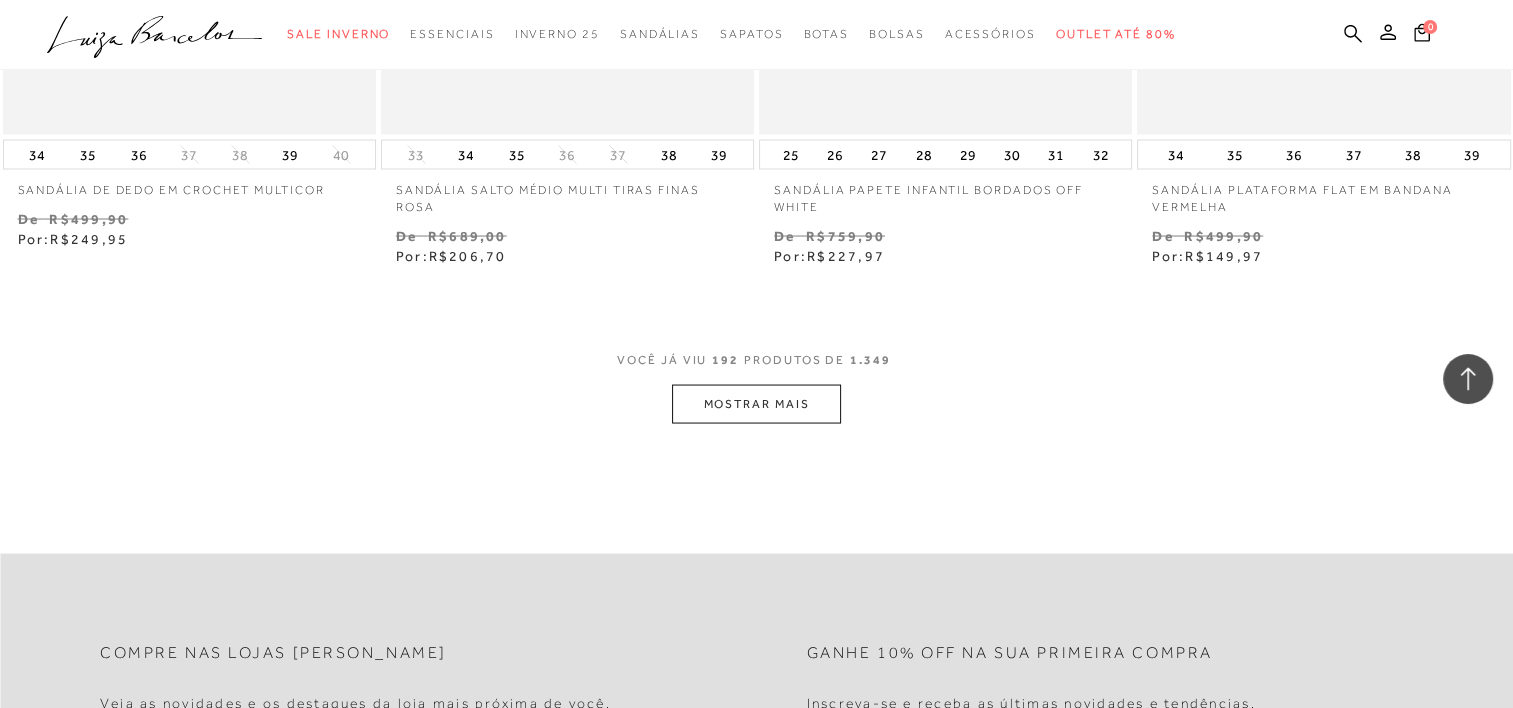 click on "MOSTRAR MAIS" at bounding box center [756, 403] 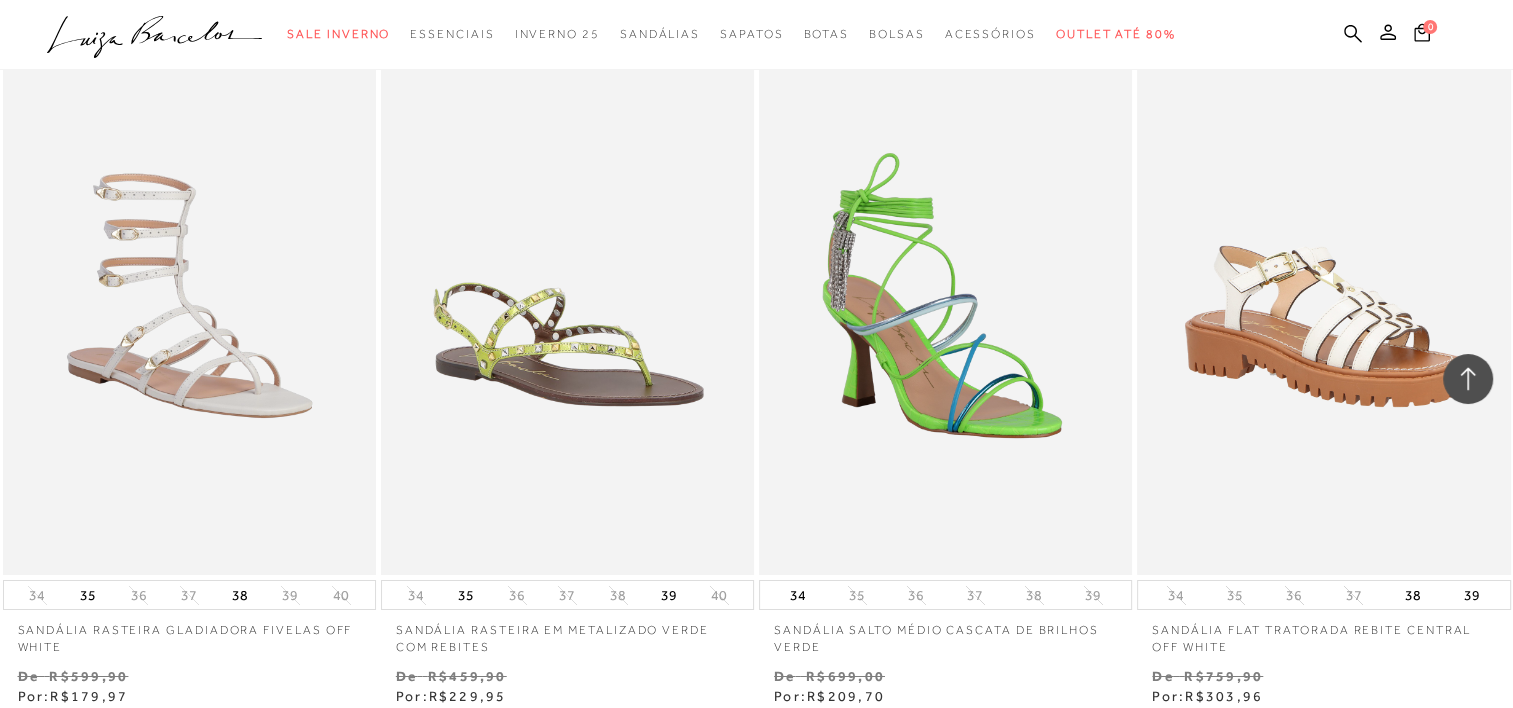scroll, scrollTop: 37082, scrollLeft: 0, axis: vertical 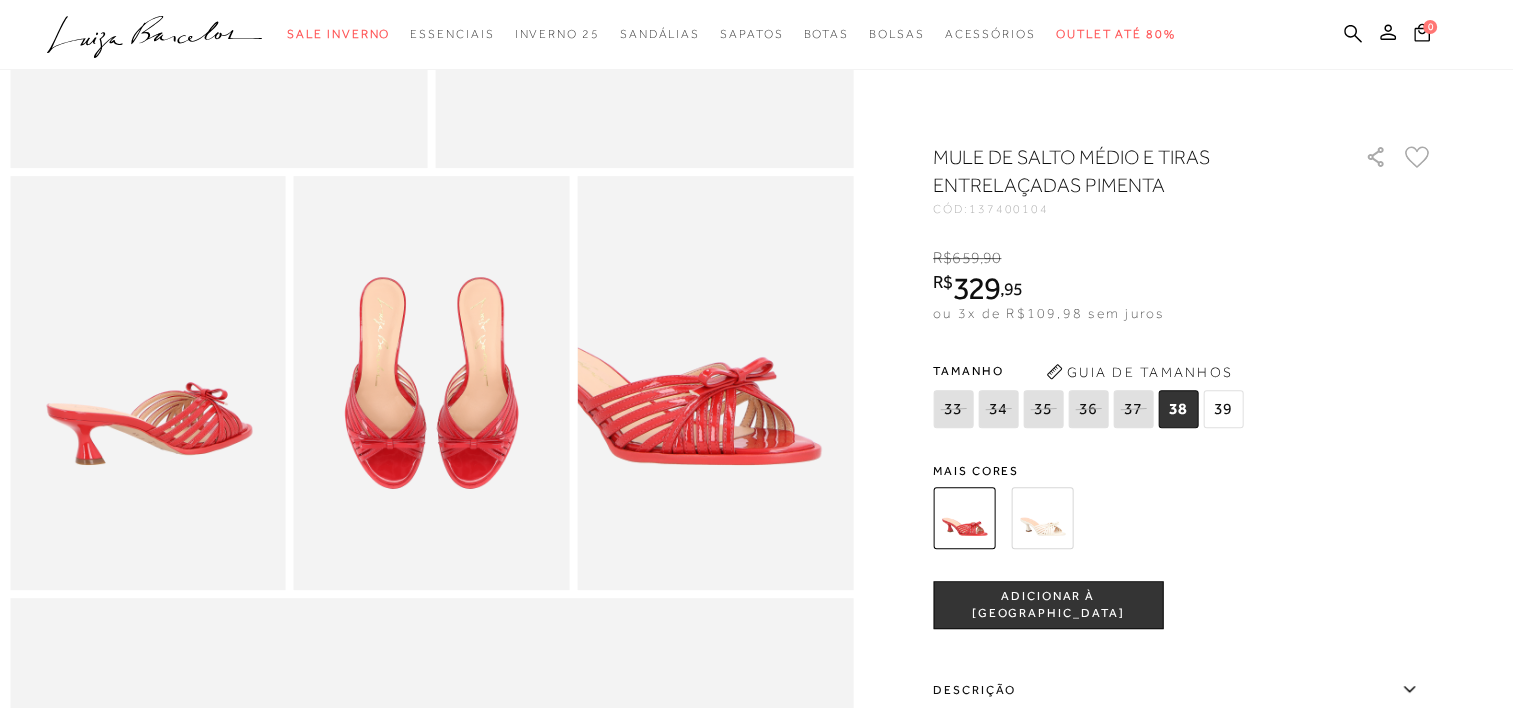 click at bounding box center (1042, 518) 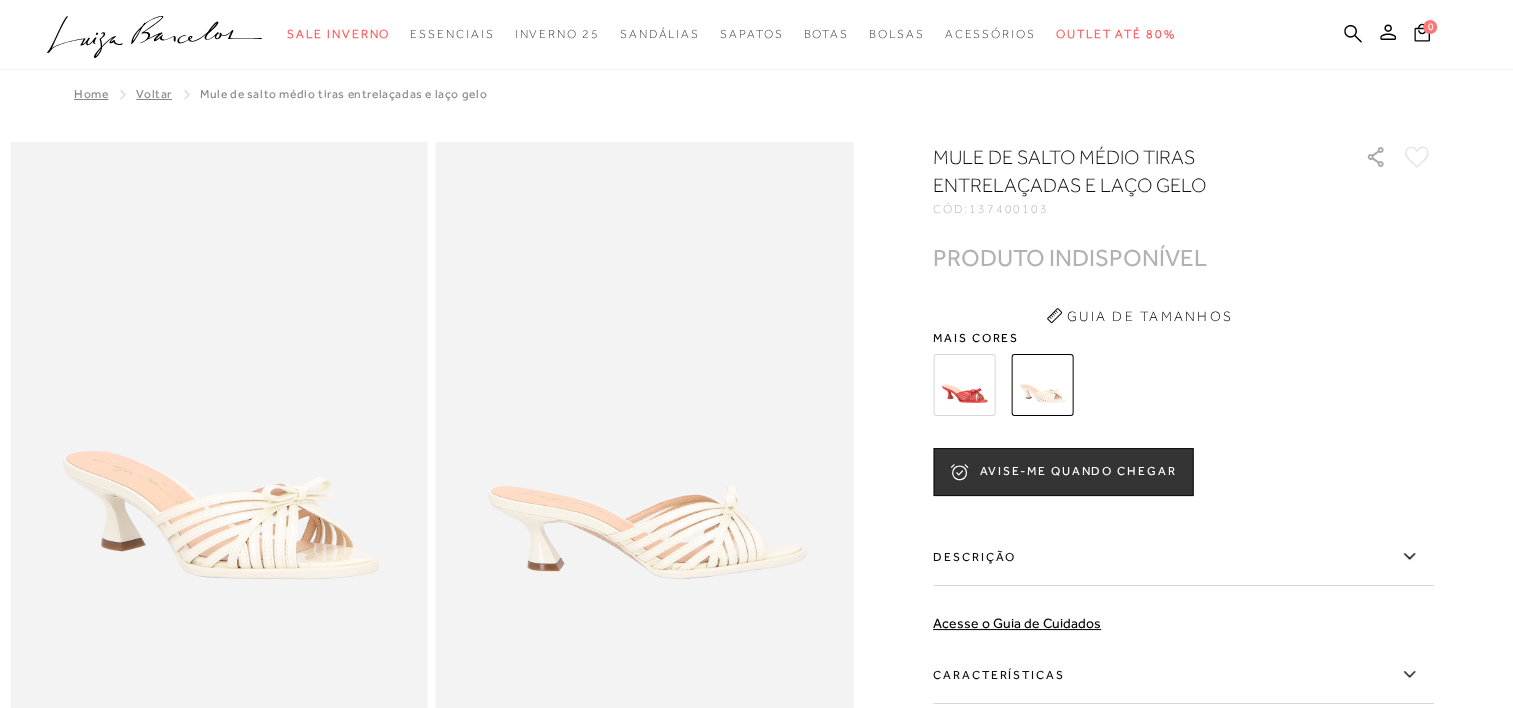 scroll, scrollTop: 0, scrollLeft: 0, axis: both 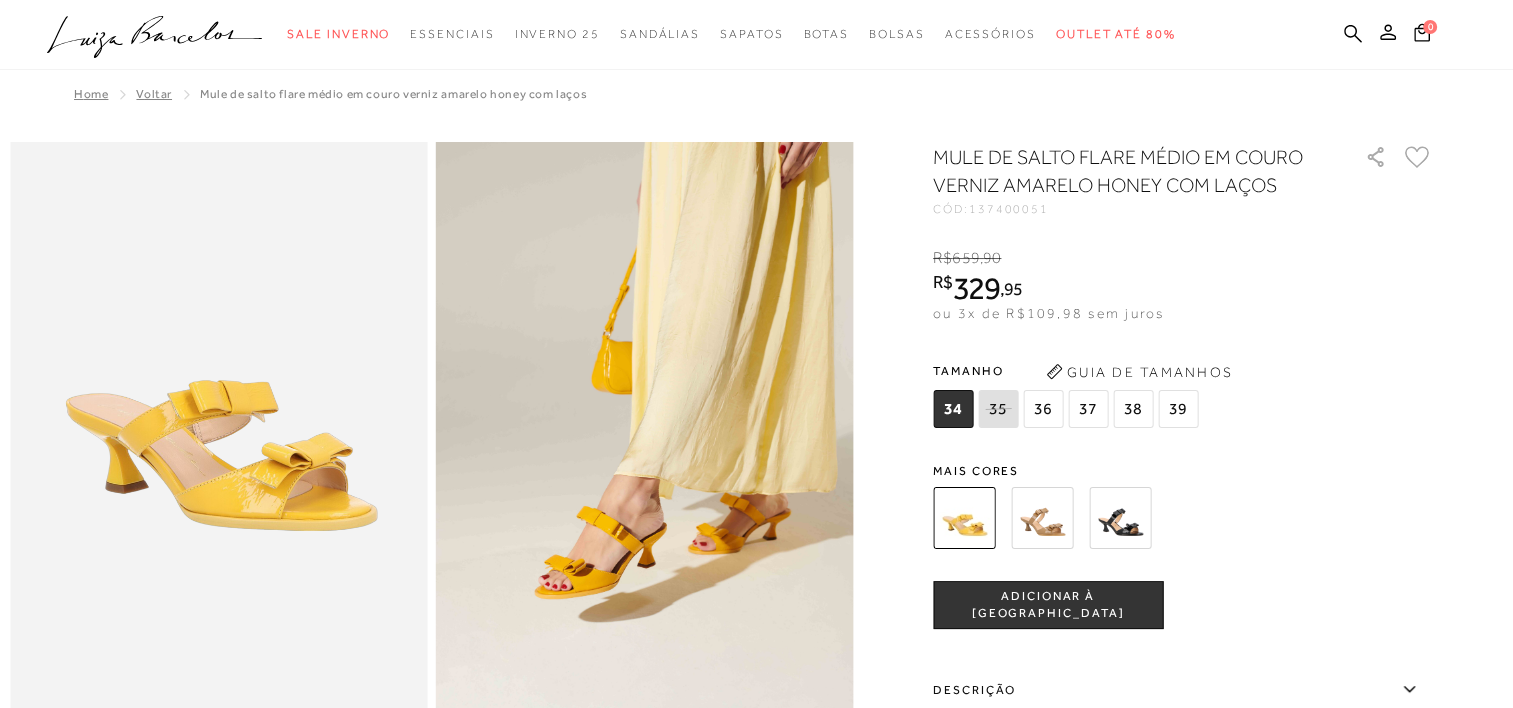 click at bounding box center [1042, 518] 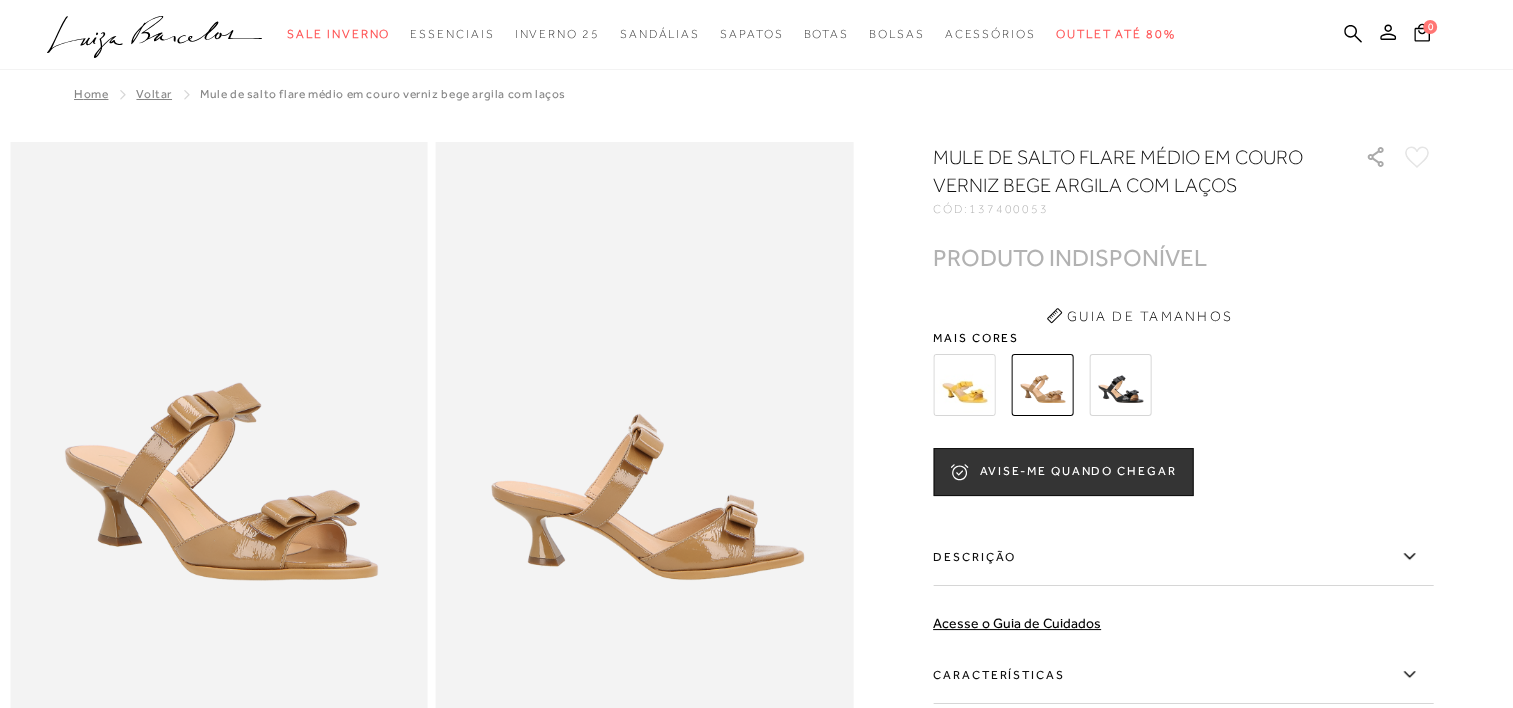scroll, scrollTop: 0, scrollLeft: 0, axis: both 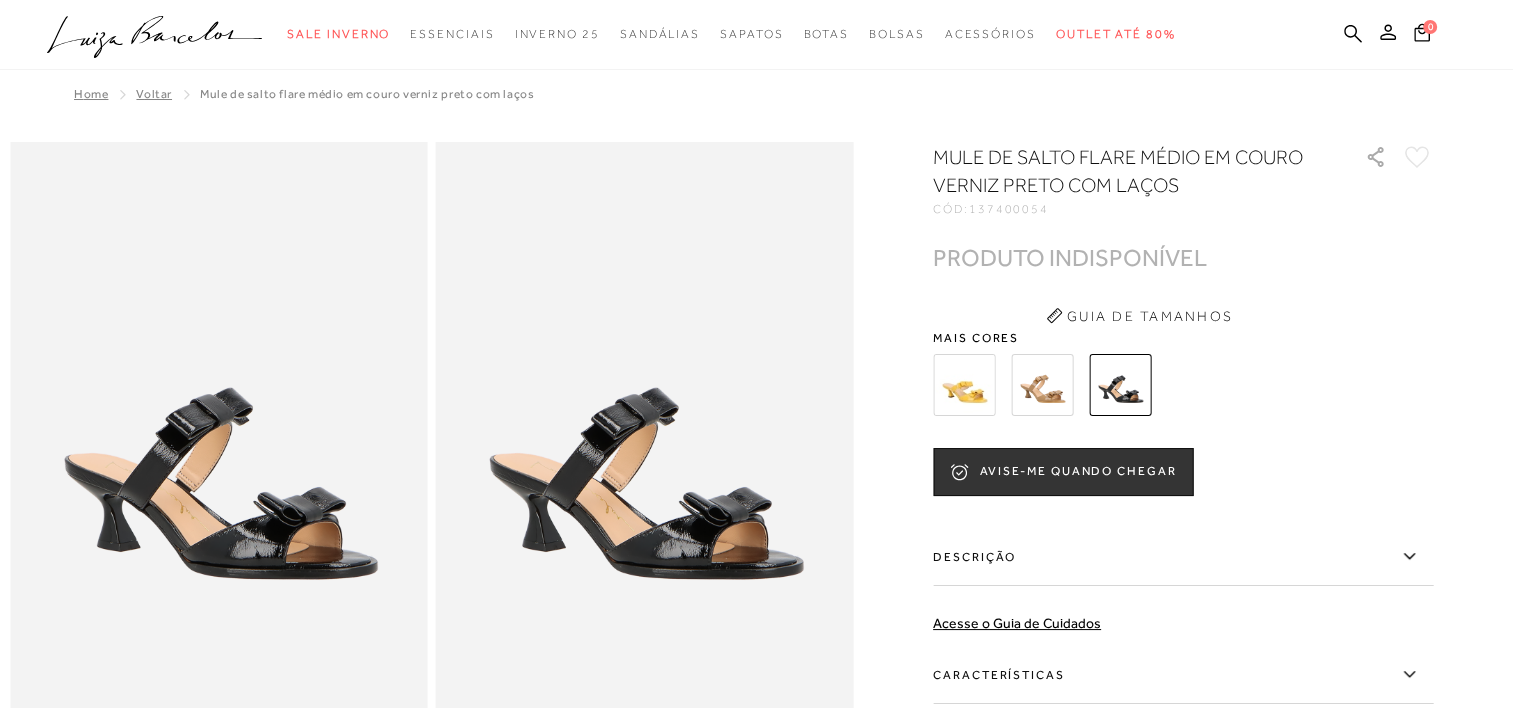 click at bounding box center (964, 385) 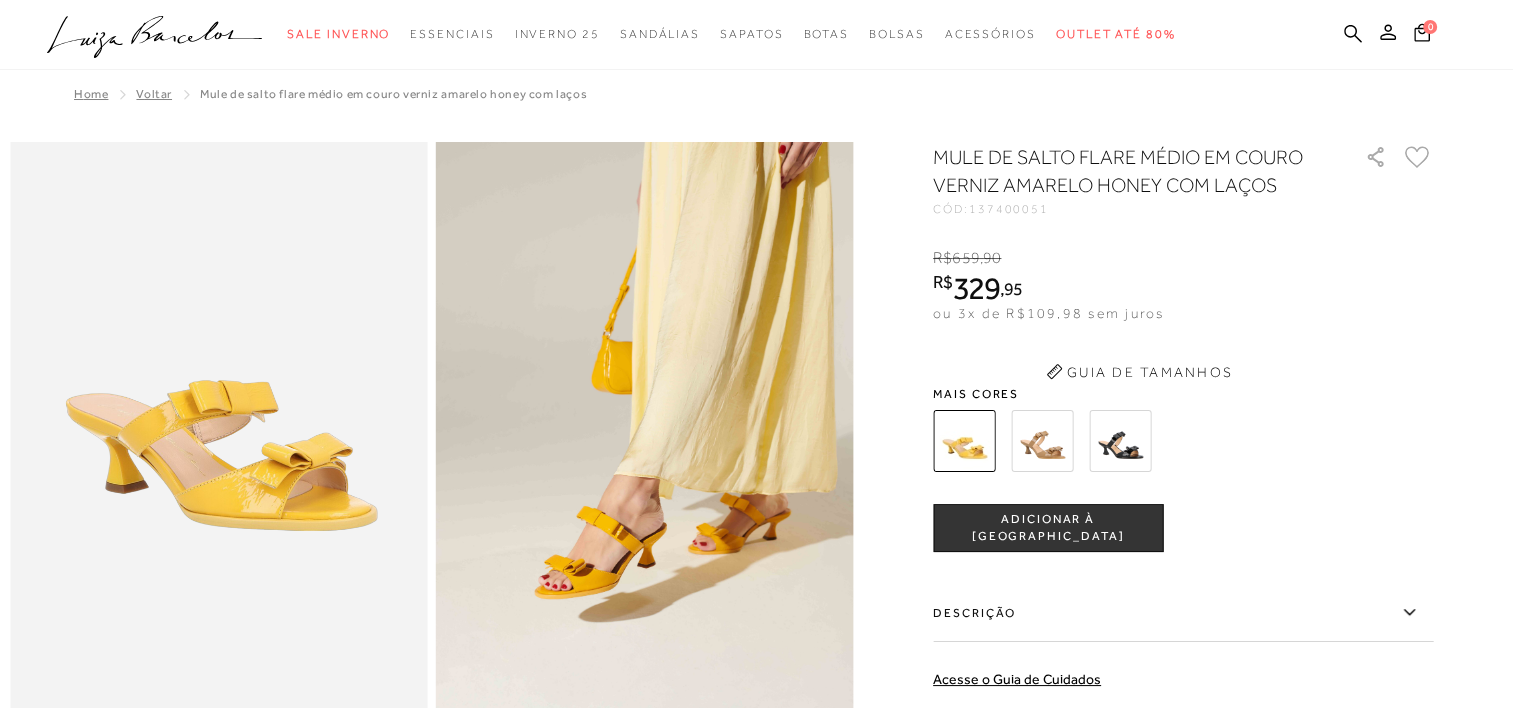 scroll, scrollTop: 0, scrollLeft: 0, axis: both 